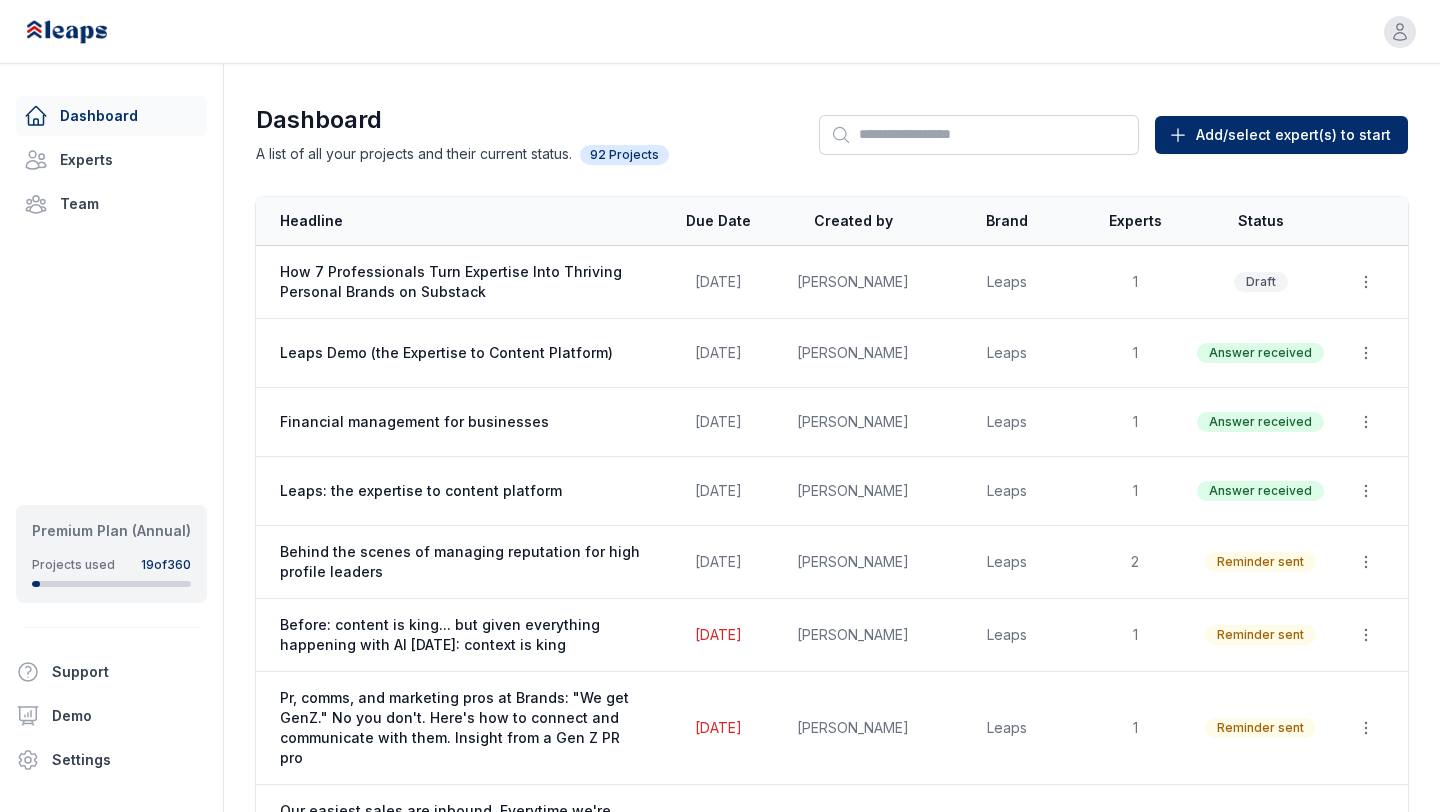 scroll, scrollTop: 0, scrollLeft: 0, axis: both 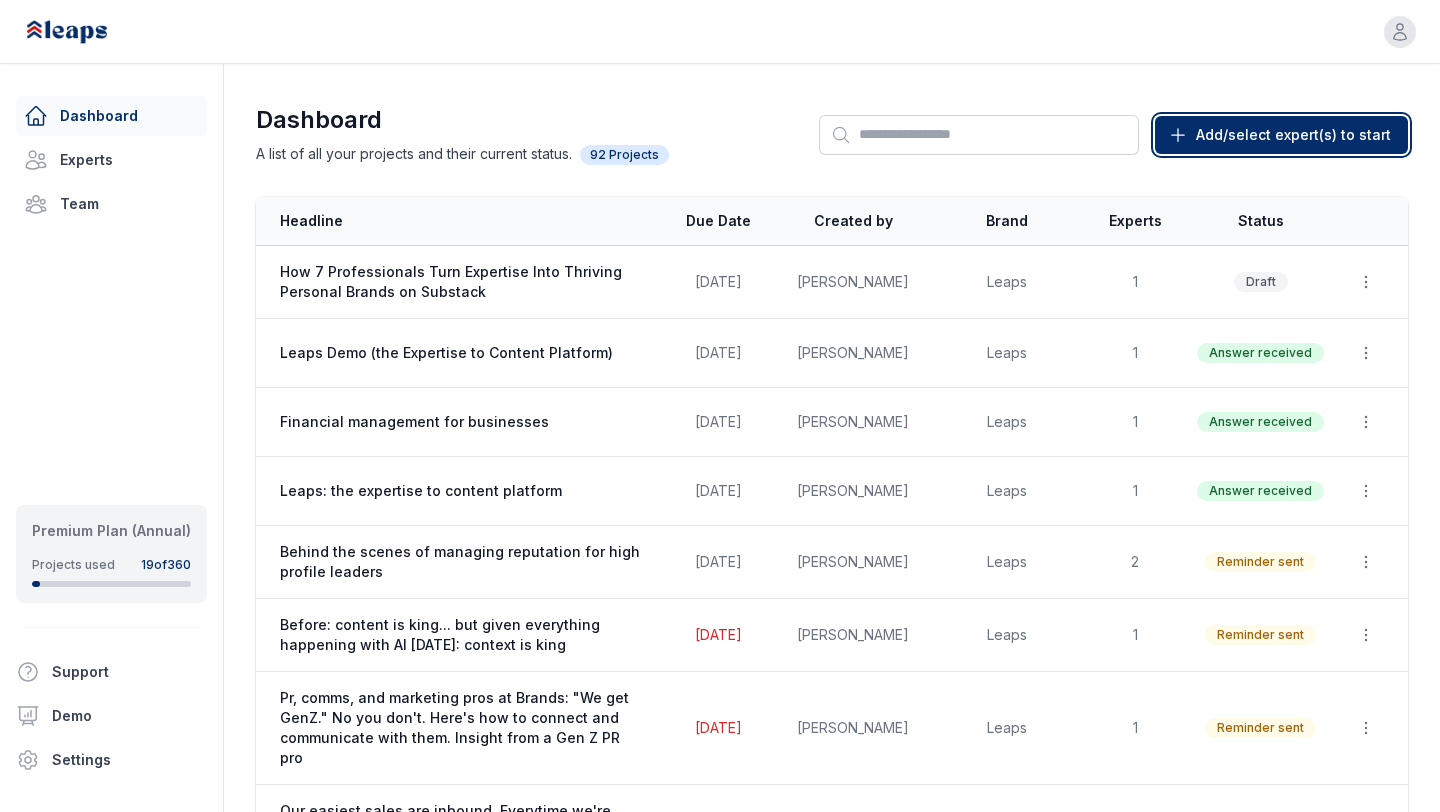 click on "Add/select expert(s) to start" at bounding box center (1293, 135) 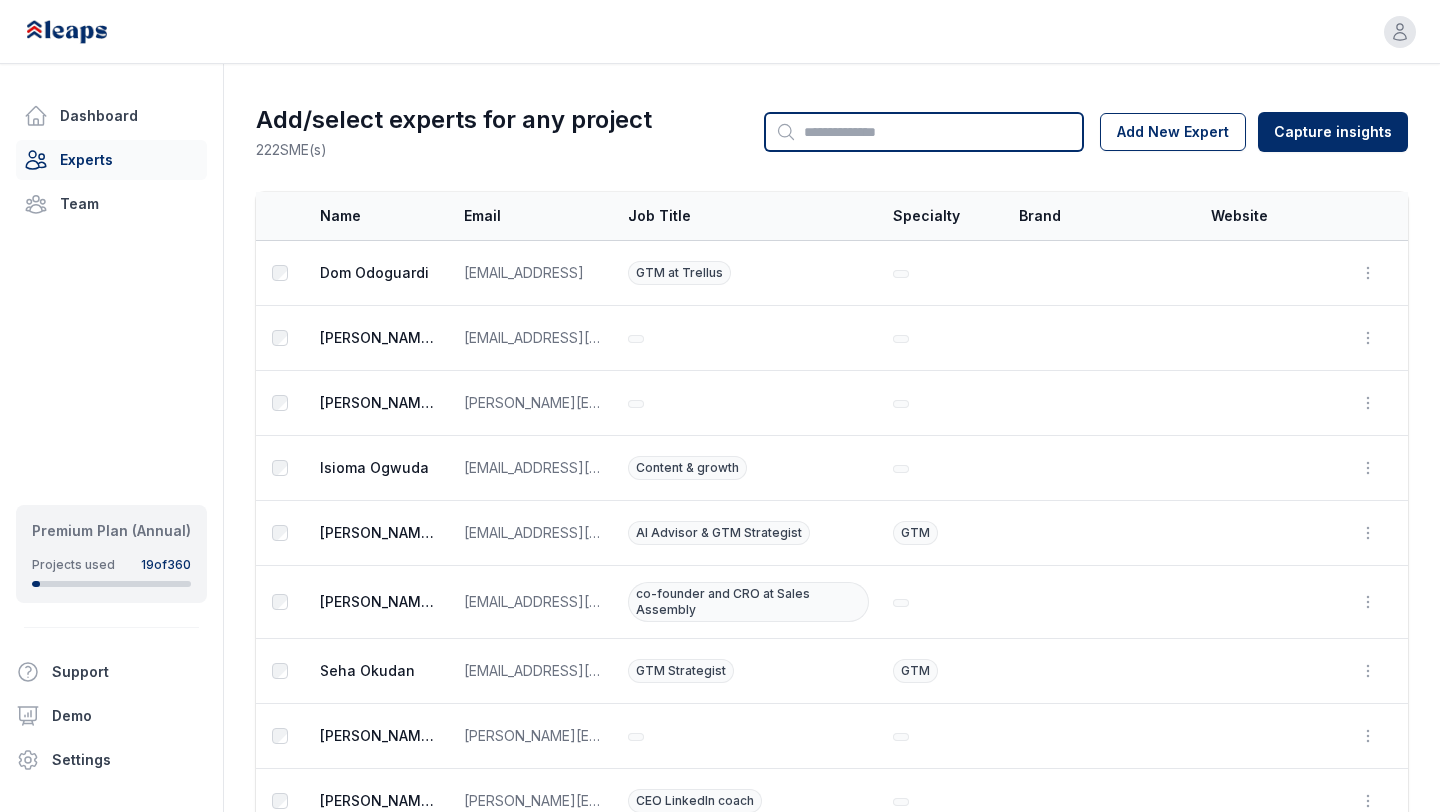 click on "Search" at bounding box center (924, 132) 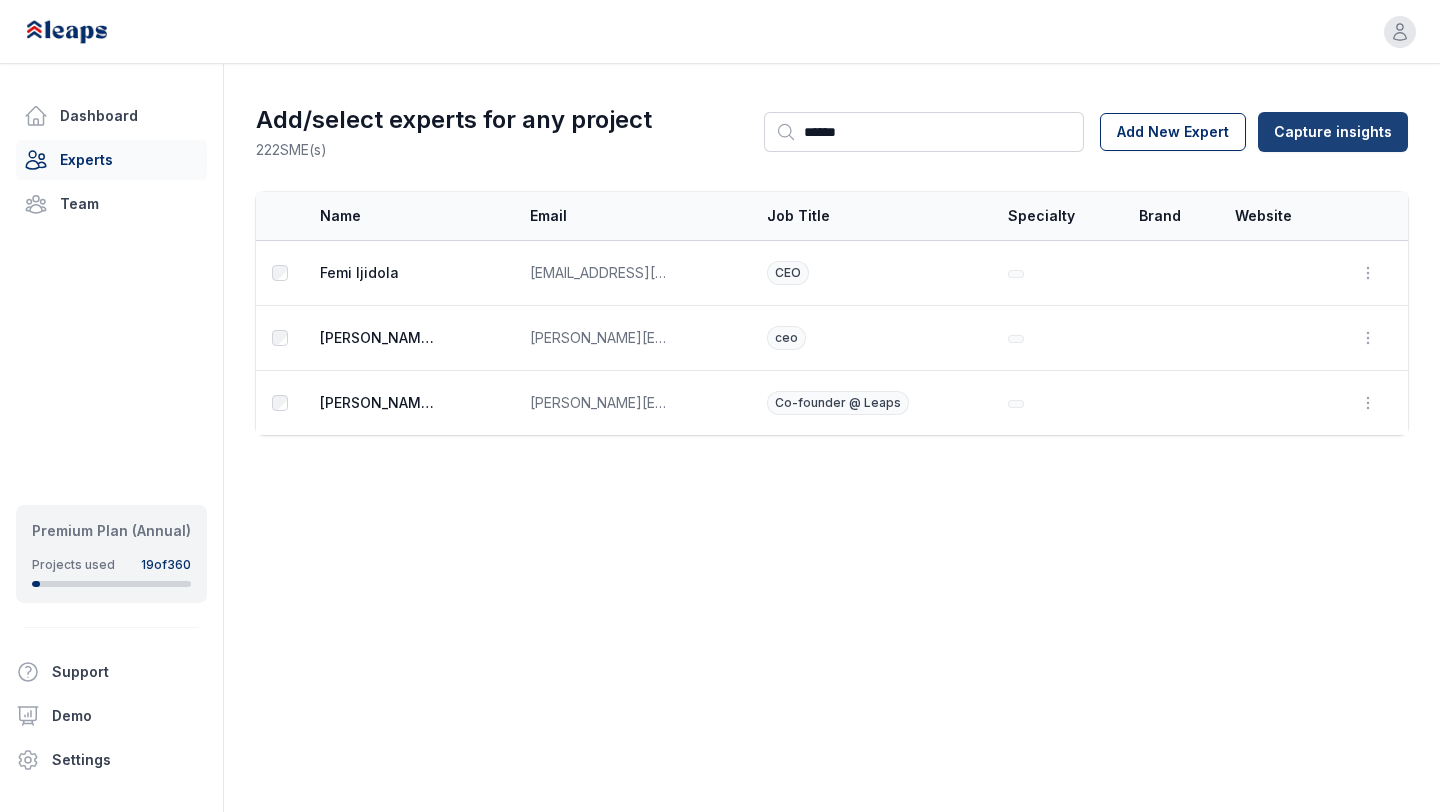 click on "Open user menu Dashboard Experts Team Premium Plan (Annual) Projects used 19  of  360 Support Demo Settings Open sidebar Open user menu Add/select experts for any project 222  SME(s) Search ****** Add New Expert Capture insights Select Name Email Job Title Specialty Brand Website Actions [PERSON_NAME] [EMAIL_ADDRESS][DOMAIN_NAME] CEO Open options Edit [PERSON_NAME]-PCS   [PERSON_NAME] [PERSON_NAME][EMAIL_ADDRESS][DOMAIN_NAME] ceo Open options Edit Delete [PERSON_NAME] [PERSON_NAME][EMAIL_ADDRESS][DOMAIN_NAME] Co-founder @ Leaps Open options Edit Delete" at bounding box center (720, 406) 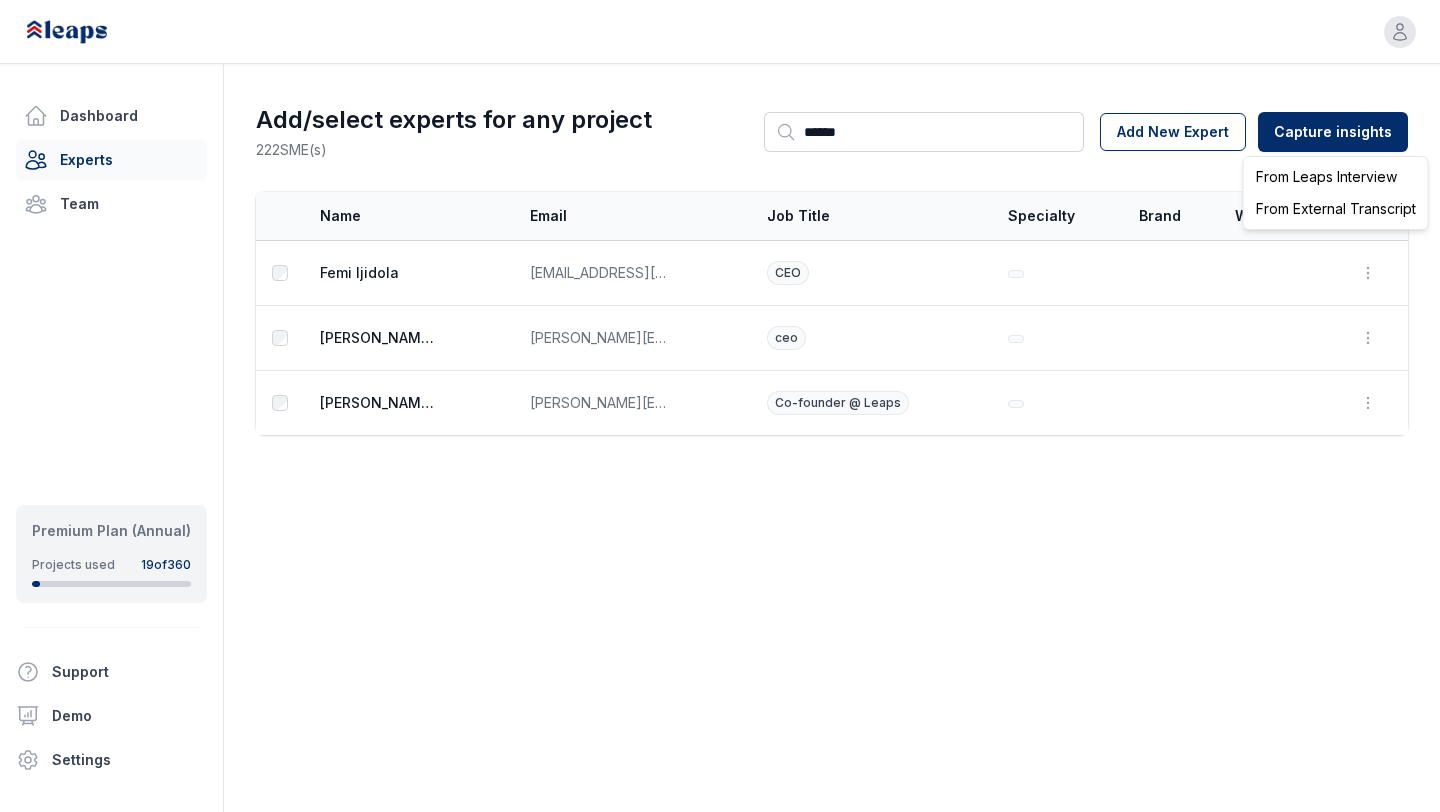 click on "From Leaps Interview" at bounding box center (1336, 177) 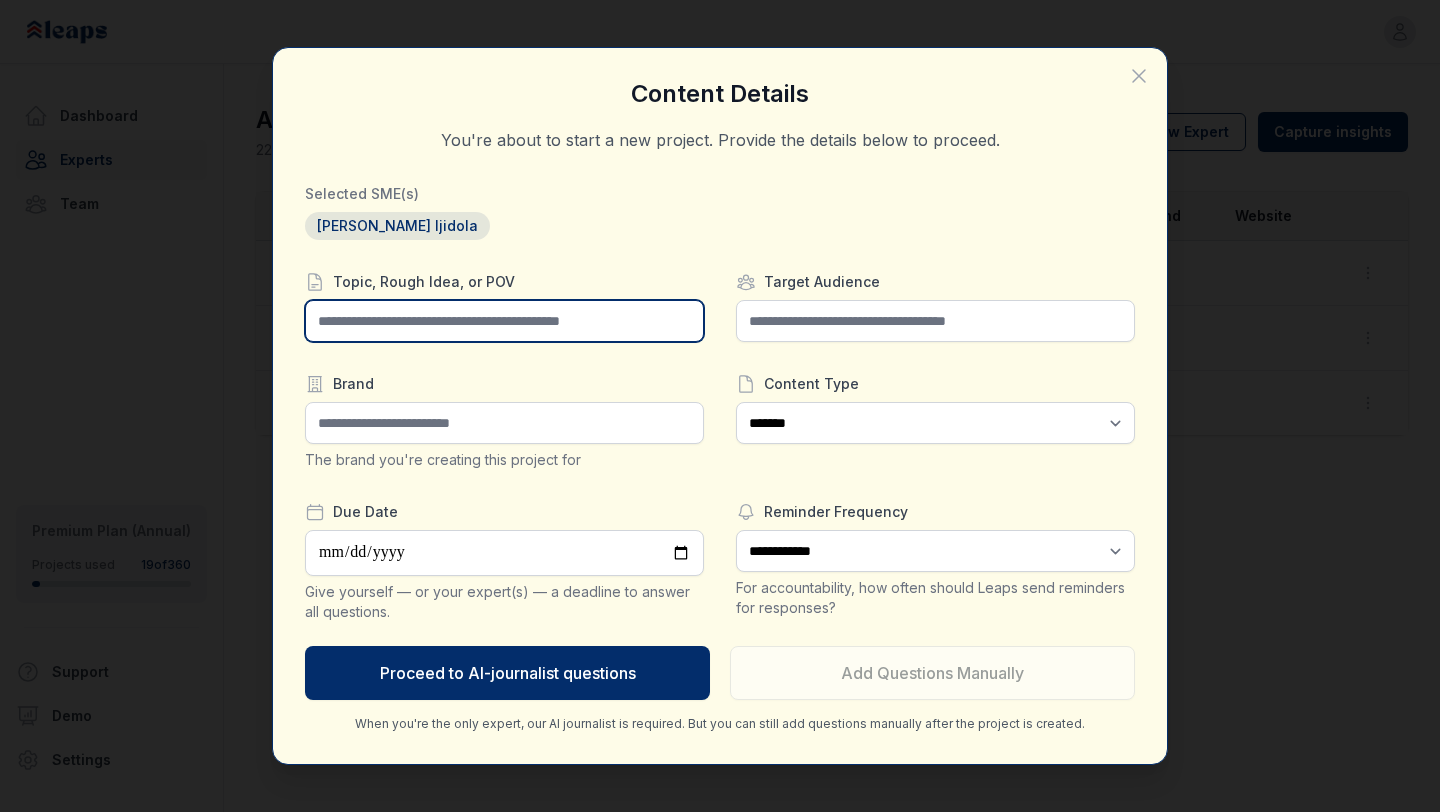 click at bounding box center (504, 321) 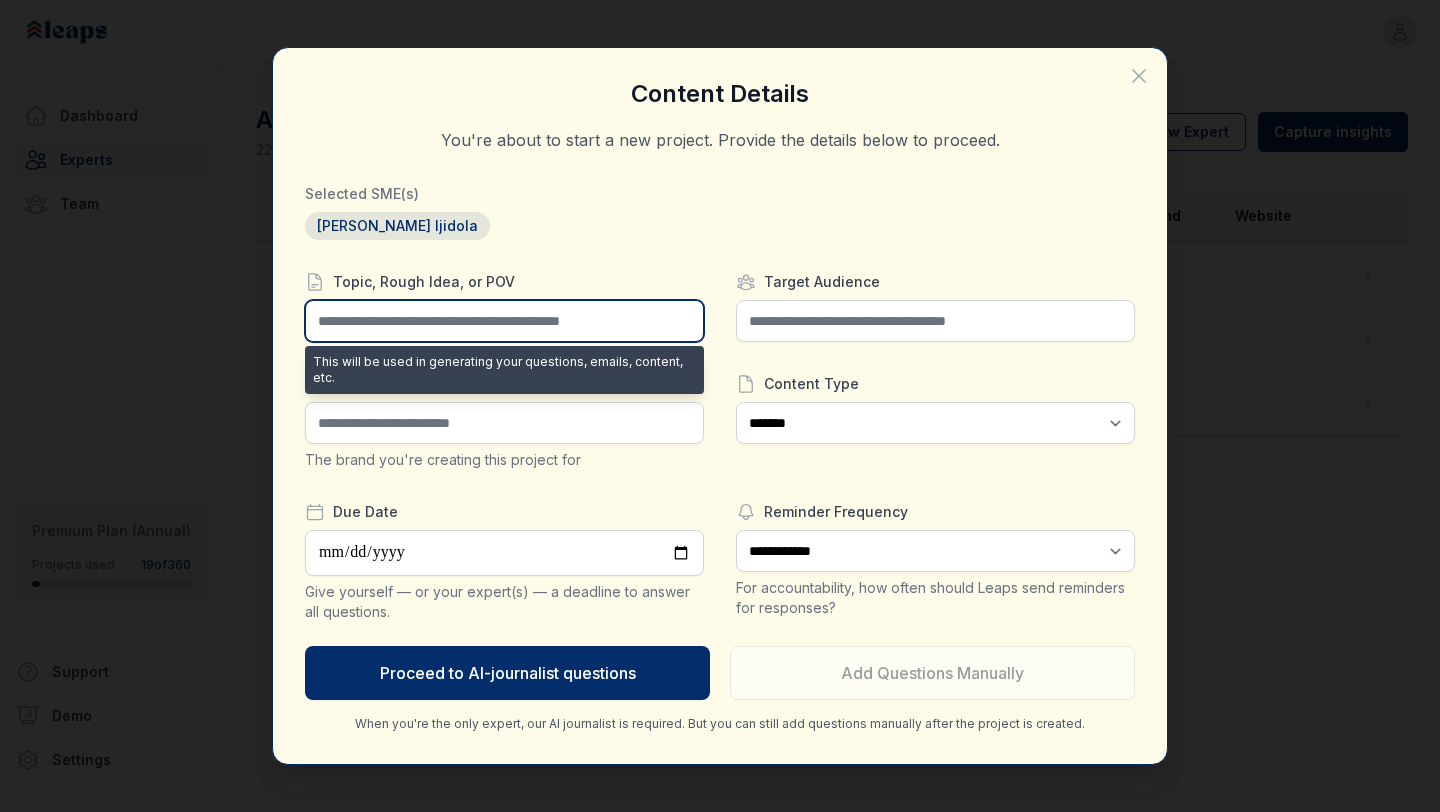 paste on "**********" 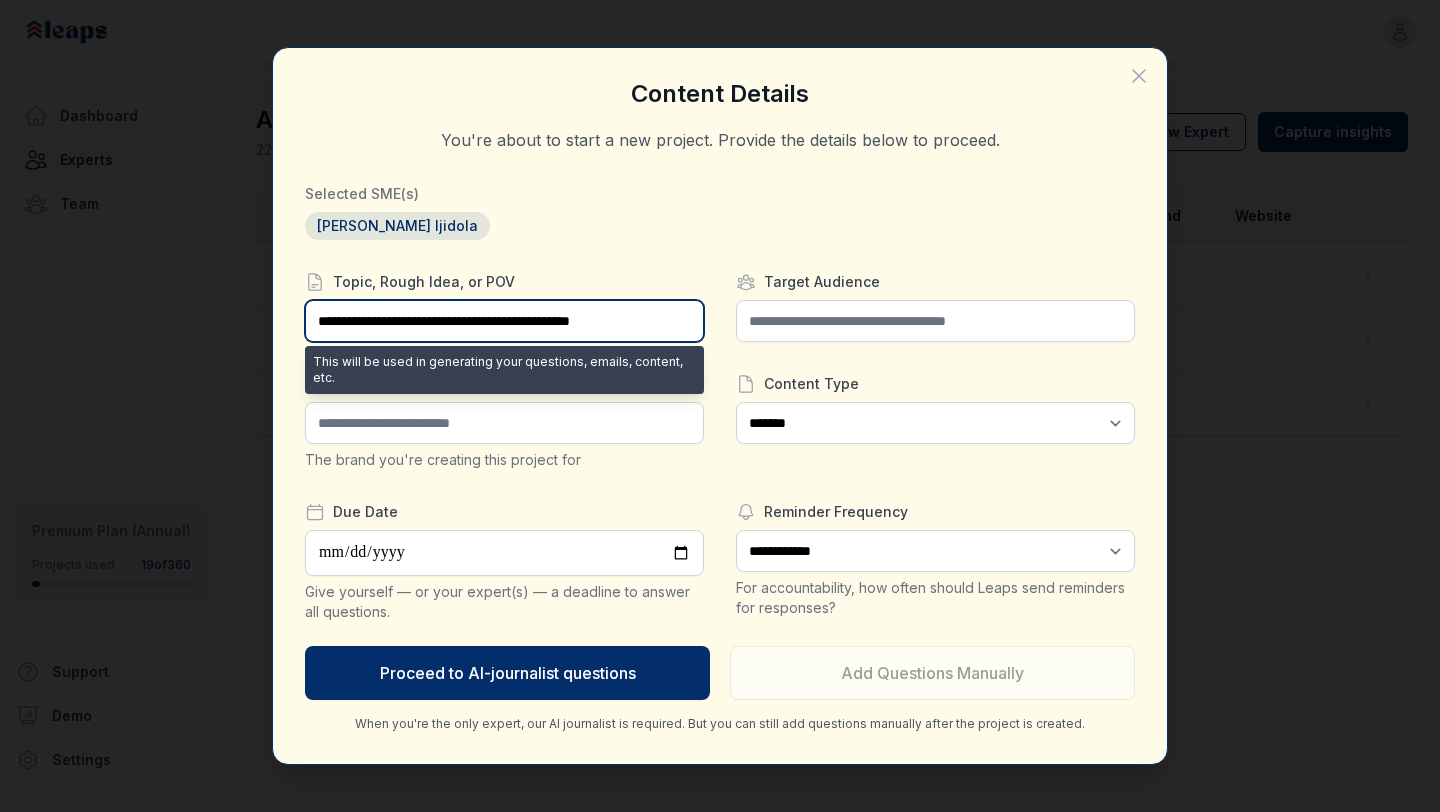 type on "**********" 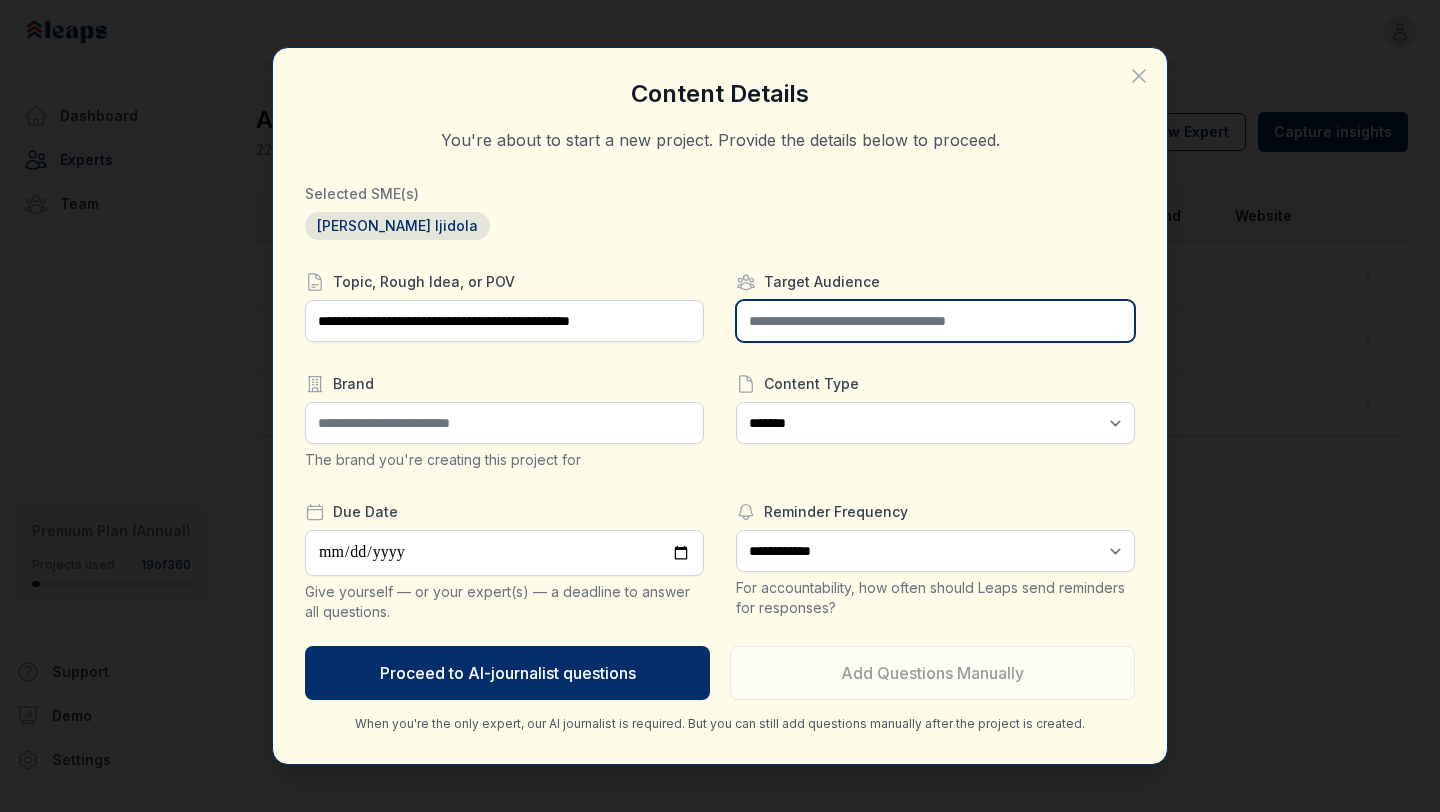 click at bounding box center (935, 321) 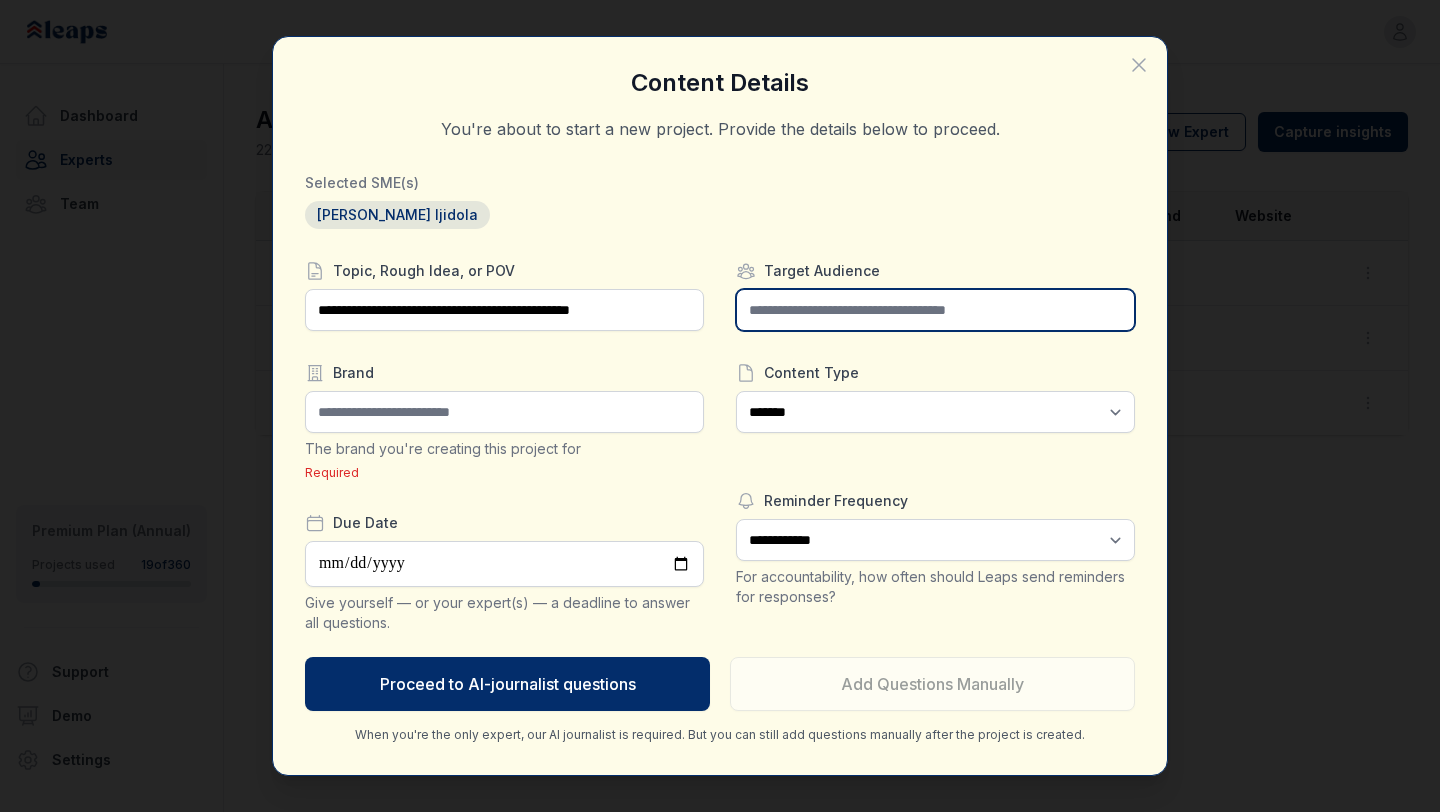 type on "**********" 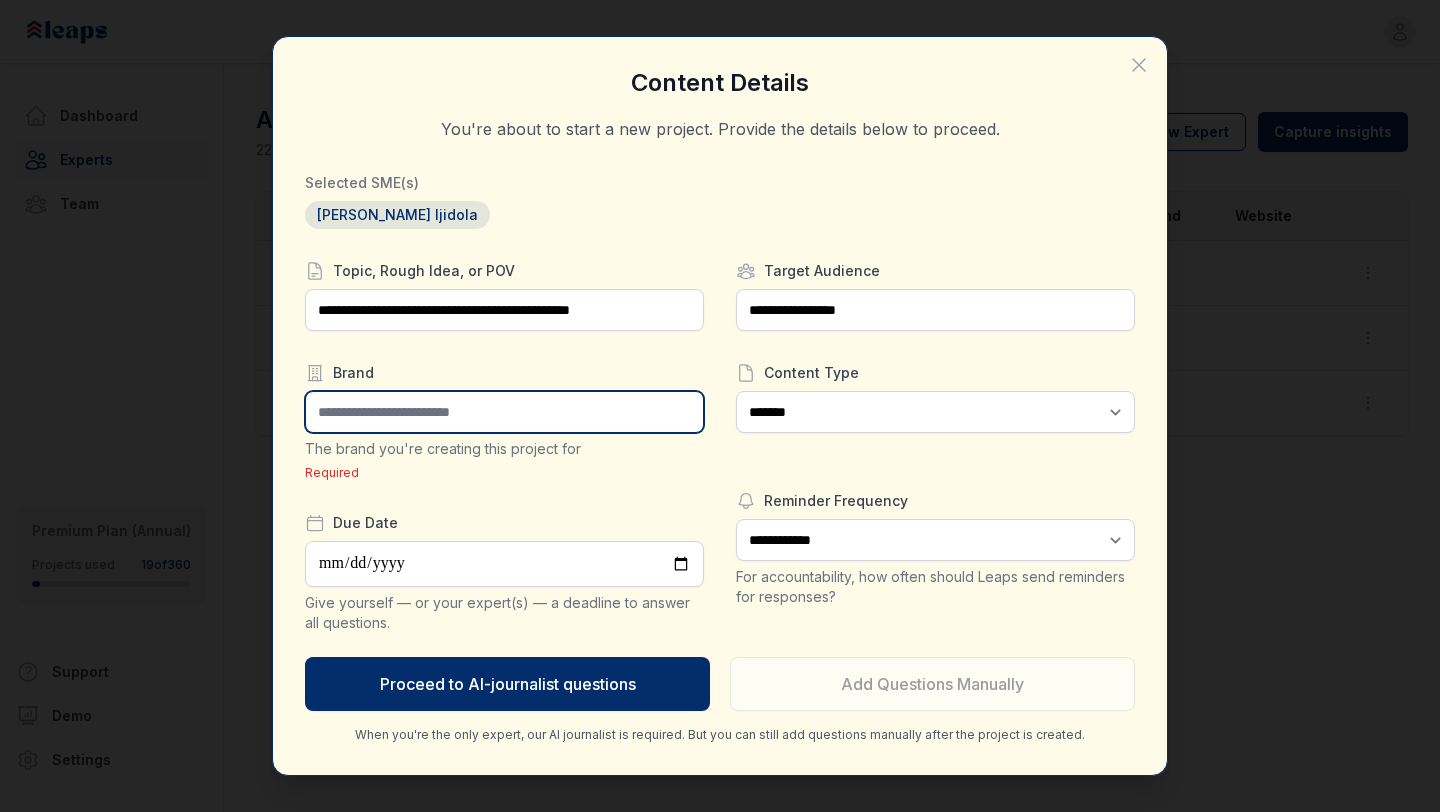 click at bounding box center [504, 412] 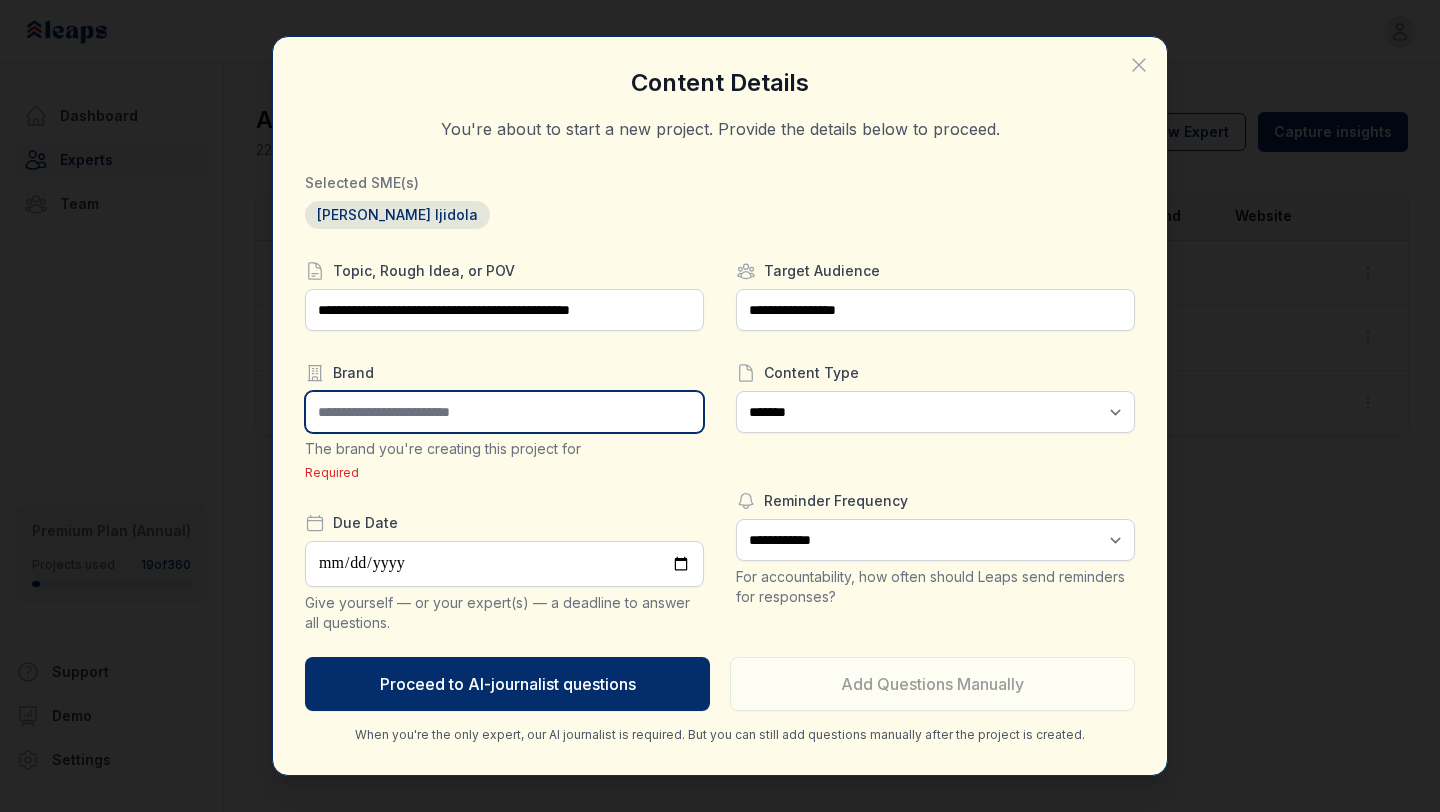 type on "*****" 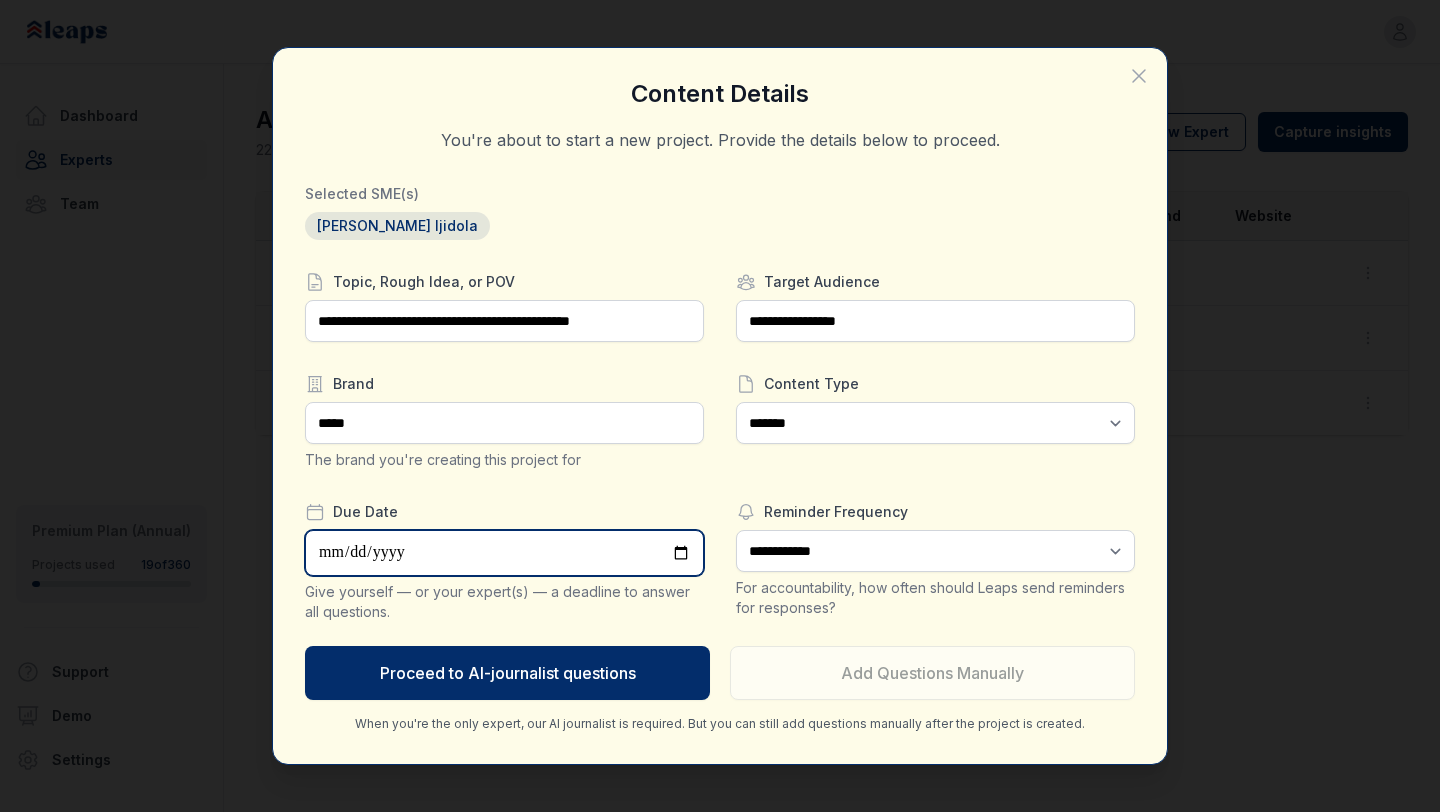 click at bounding box center (504, 553) 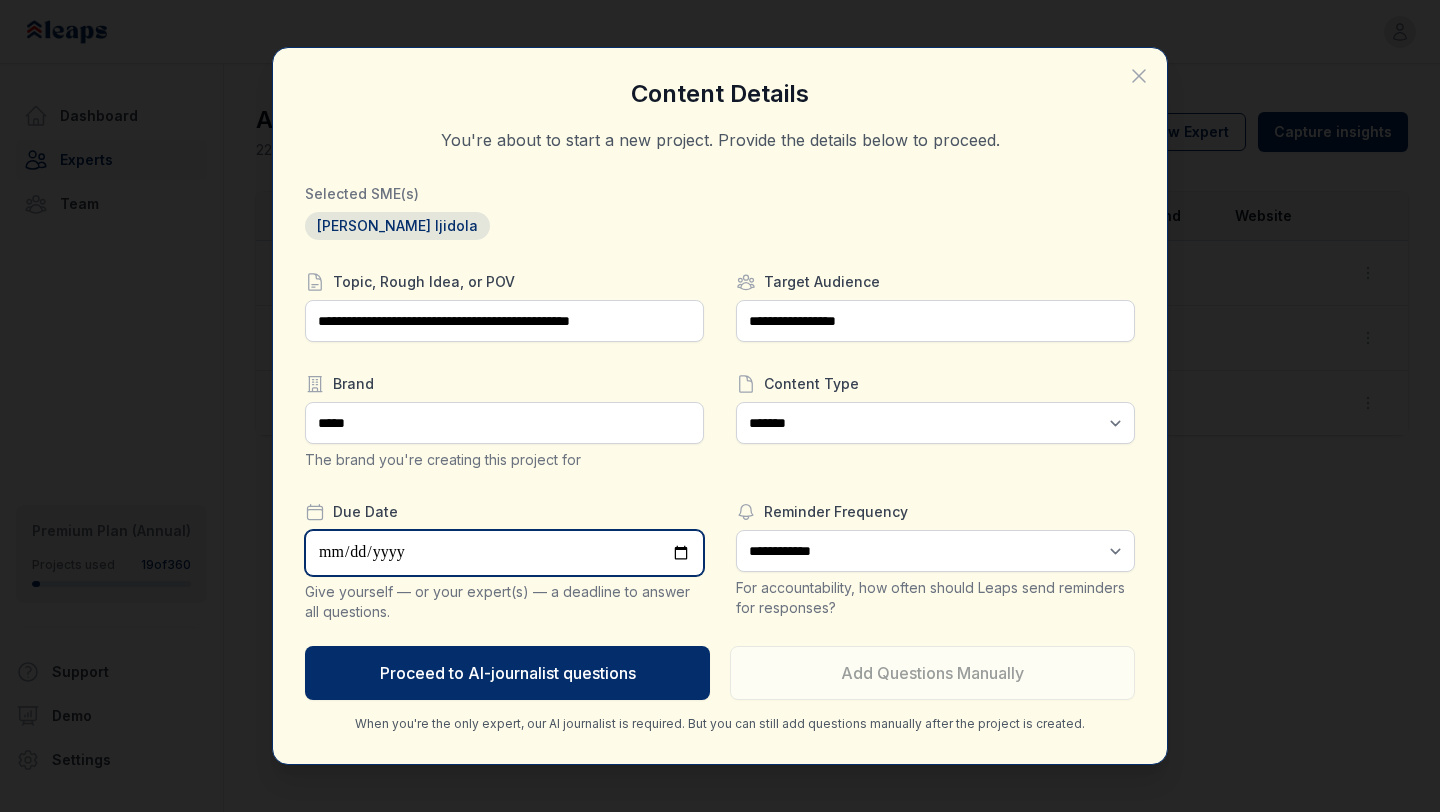 type on "**********" 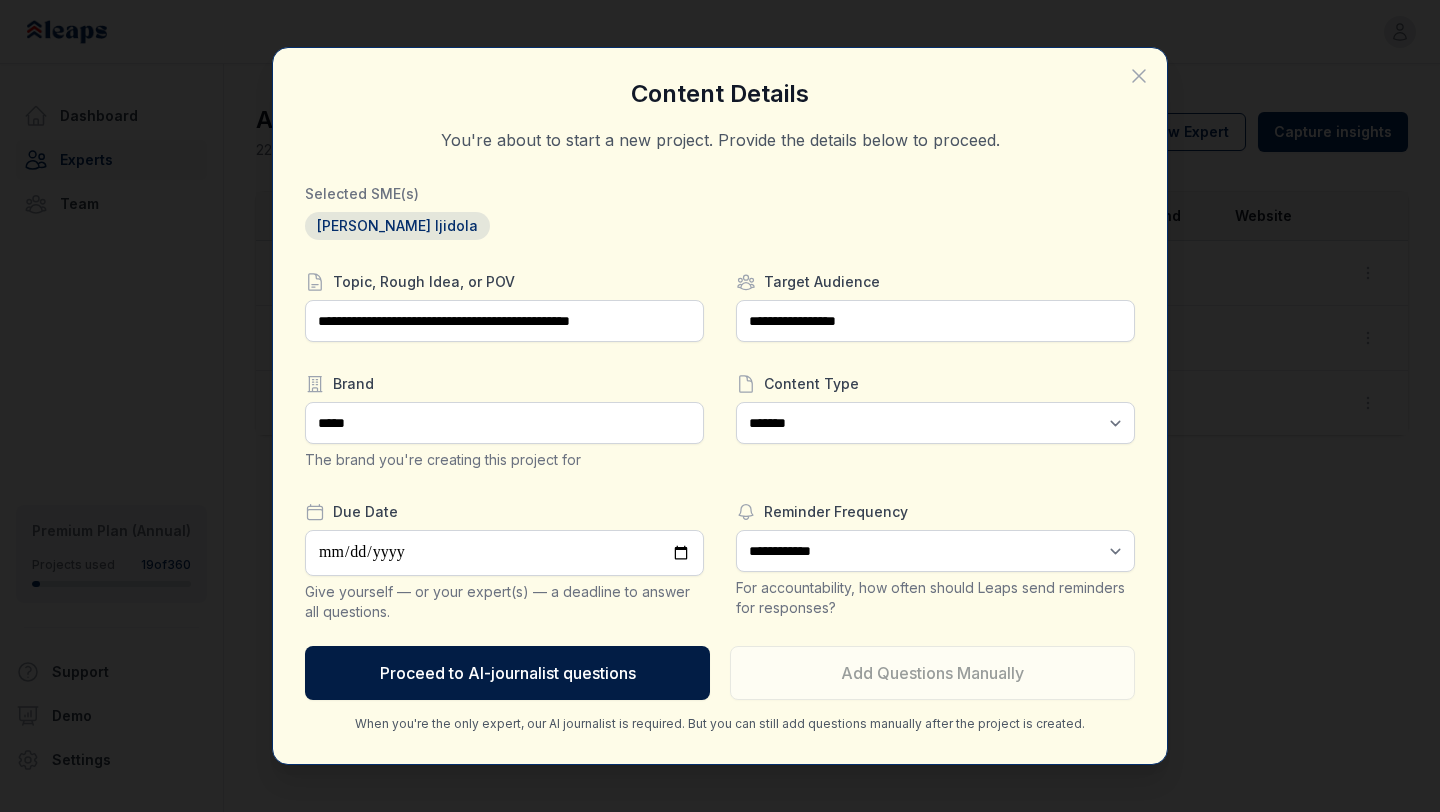 click on "Proceed to AI-journalist questions" at bounding box center [507, 673] 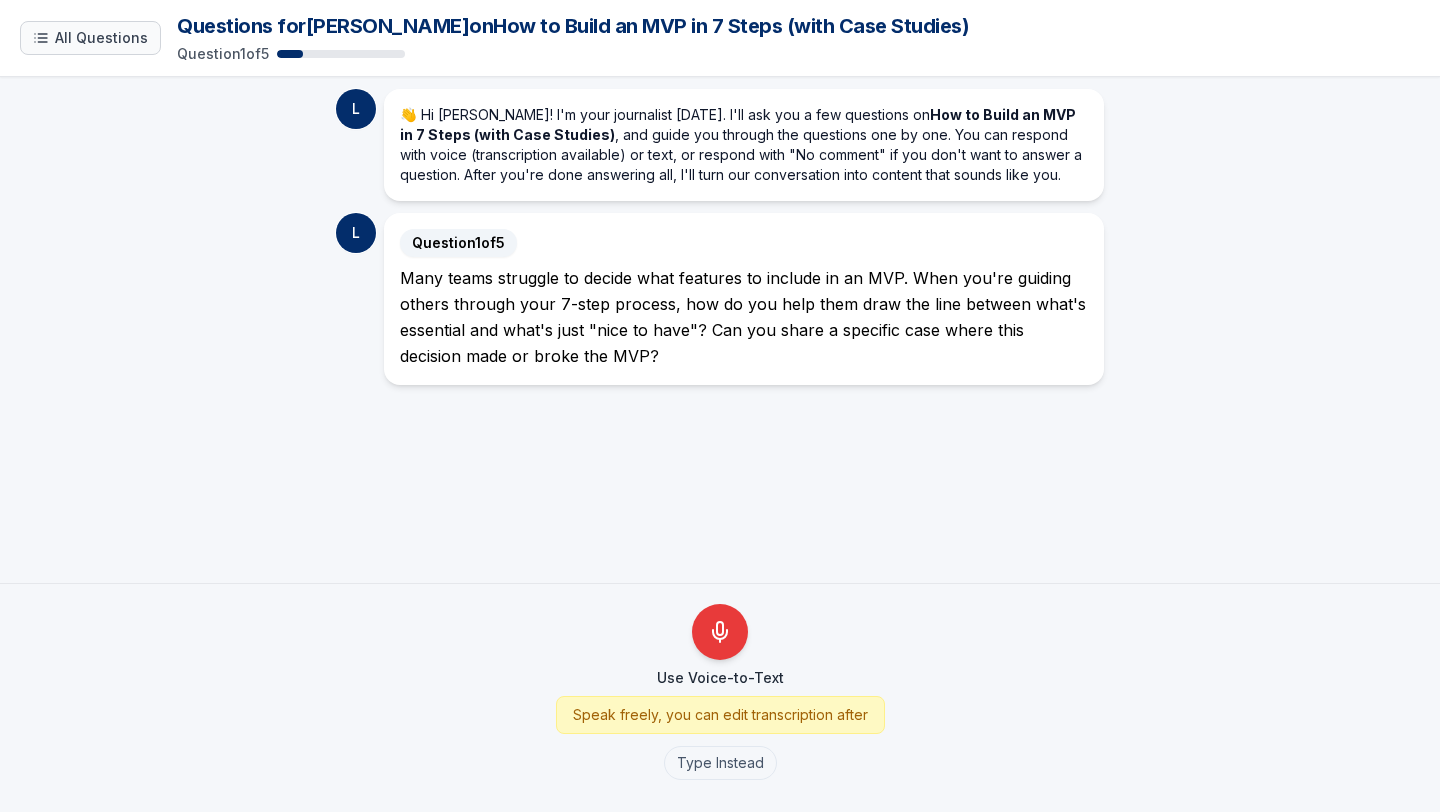 click on "All Questions" at bounding box center [101, 38] 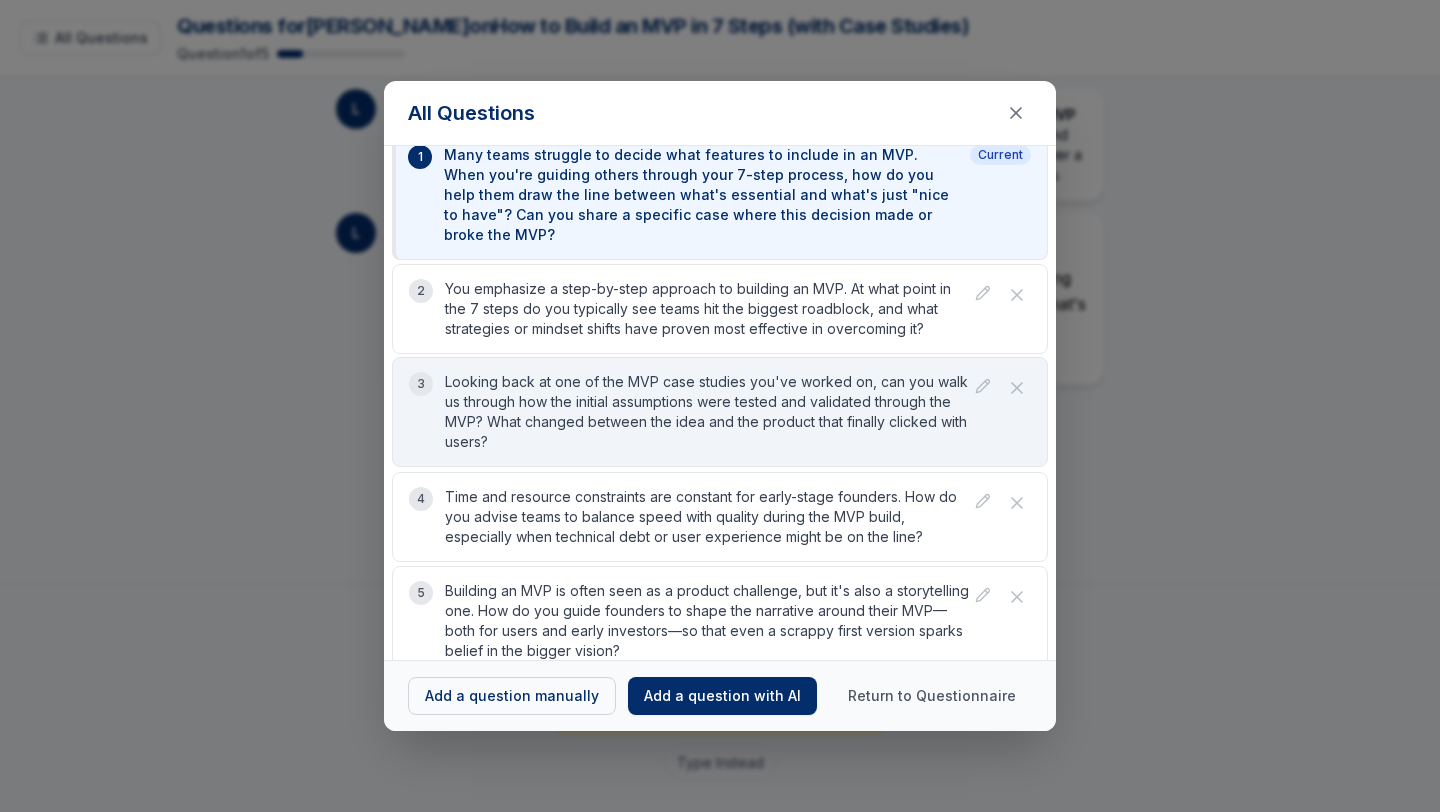 scroll, scrollTop: 0, scrollLeft: 0, axis: both 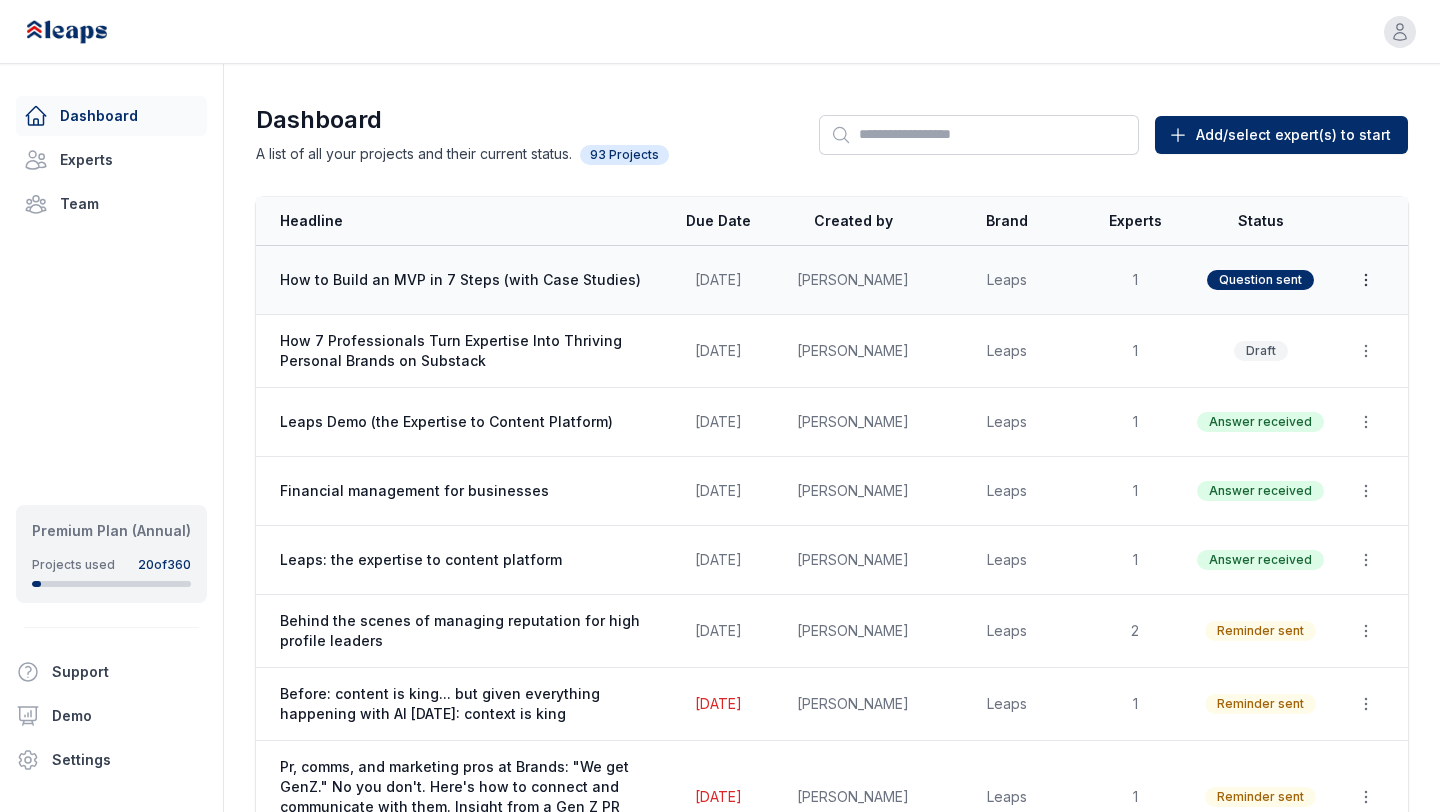 click 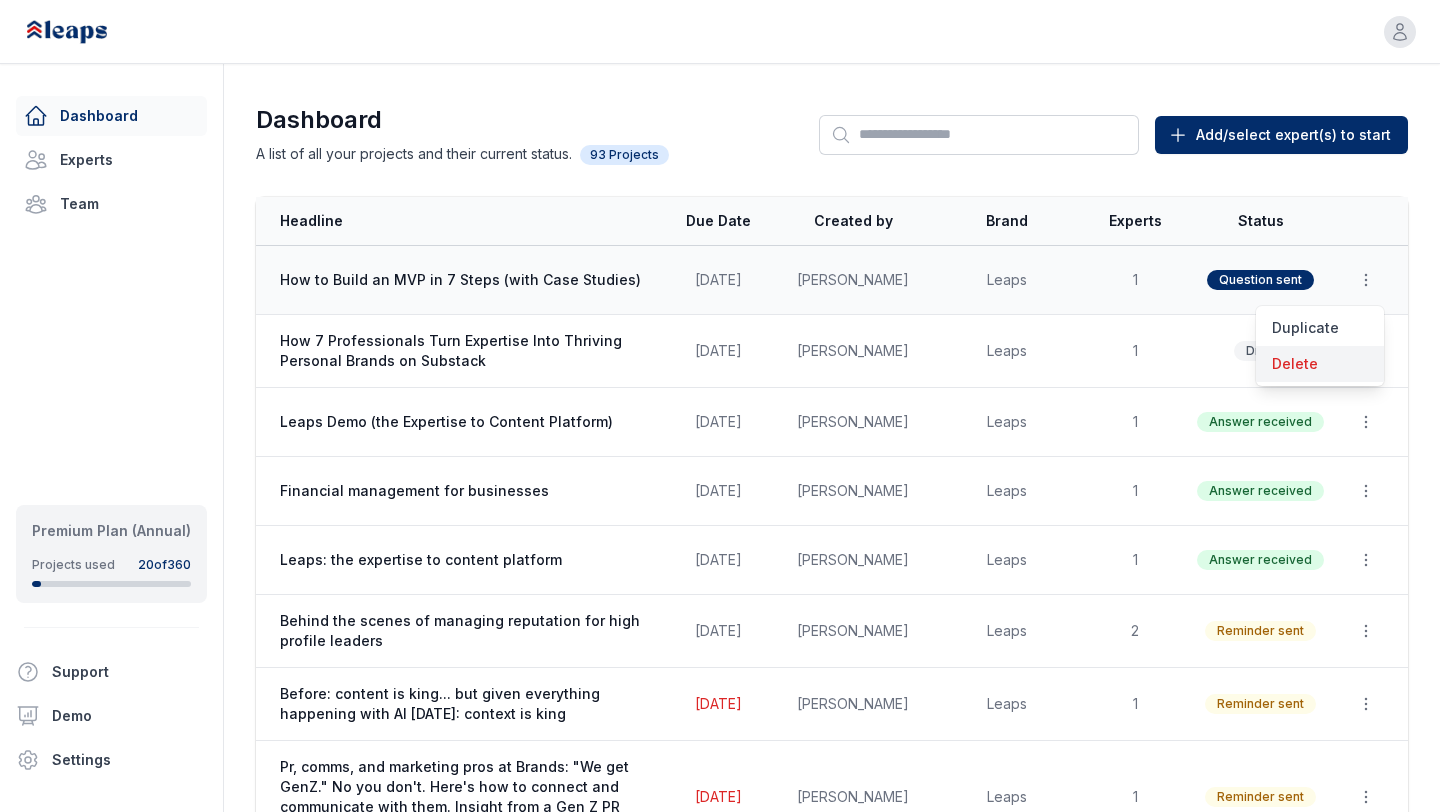 click on "Delete" at bounding box center (1320, 364) 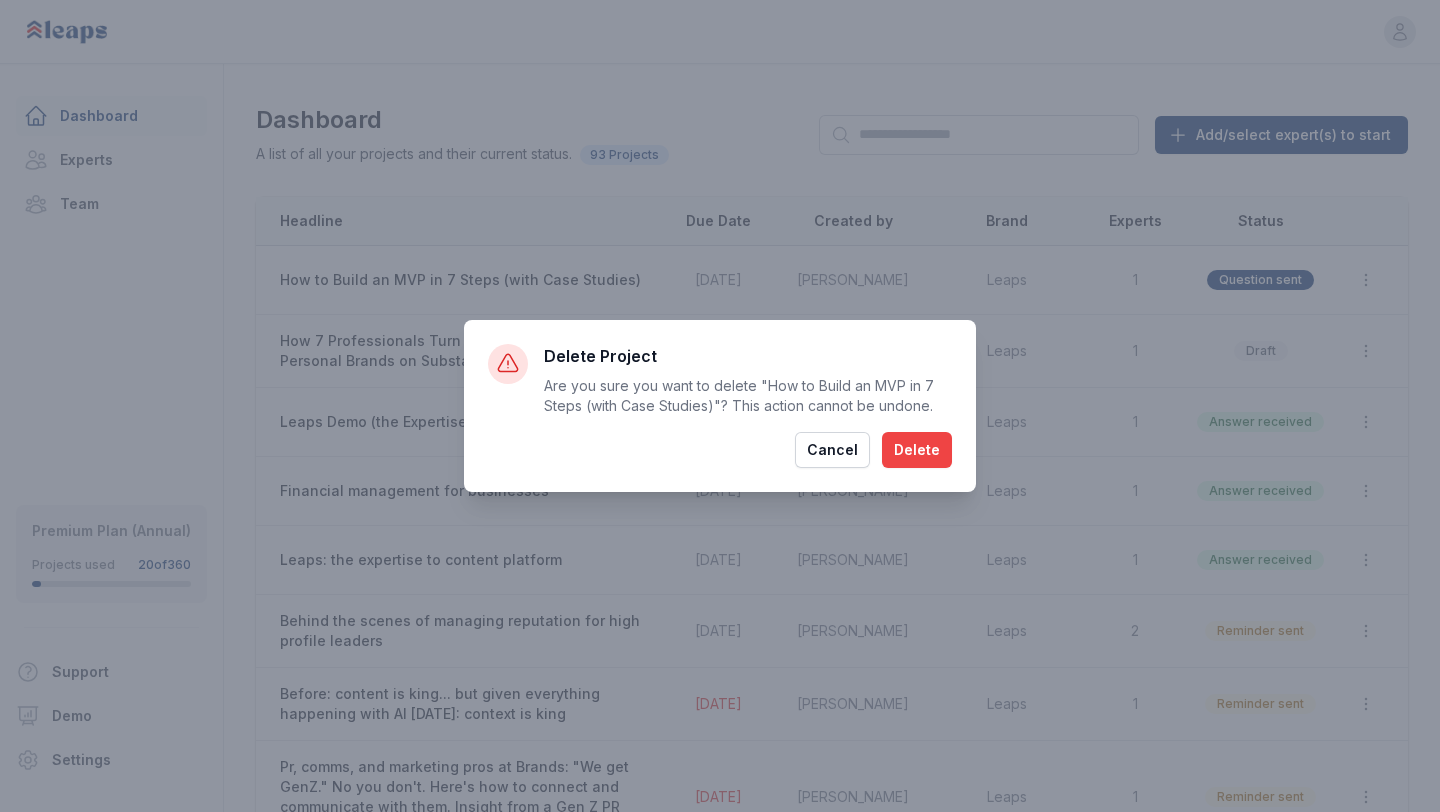 click on "Delete" at bounding box center (917, 450) 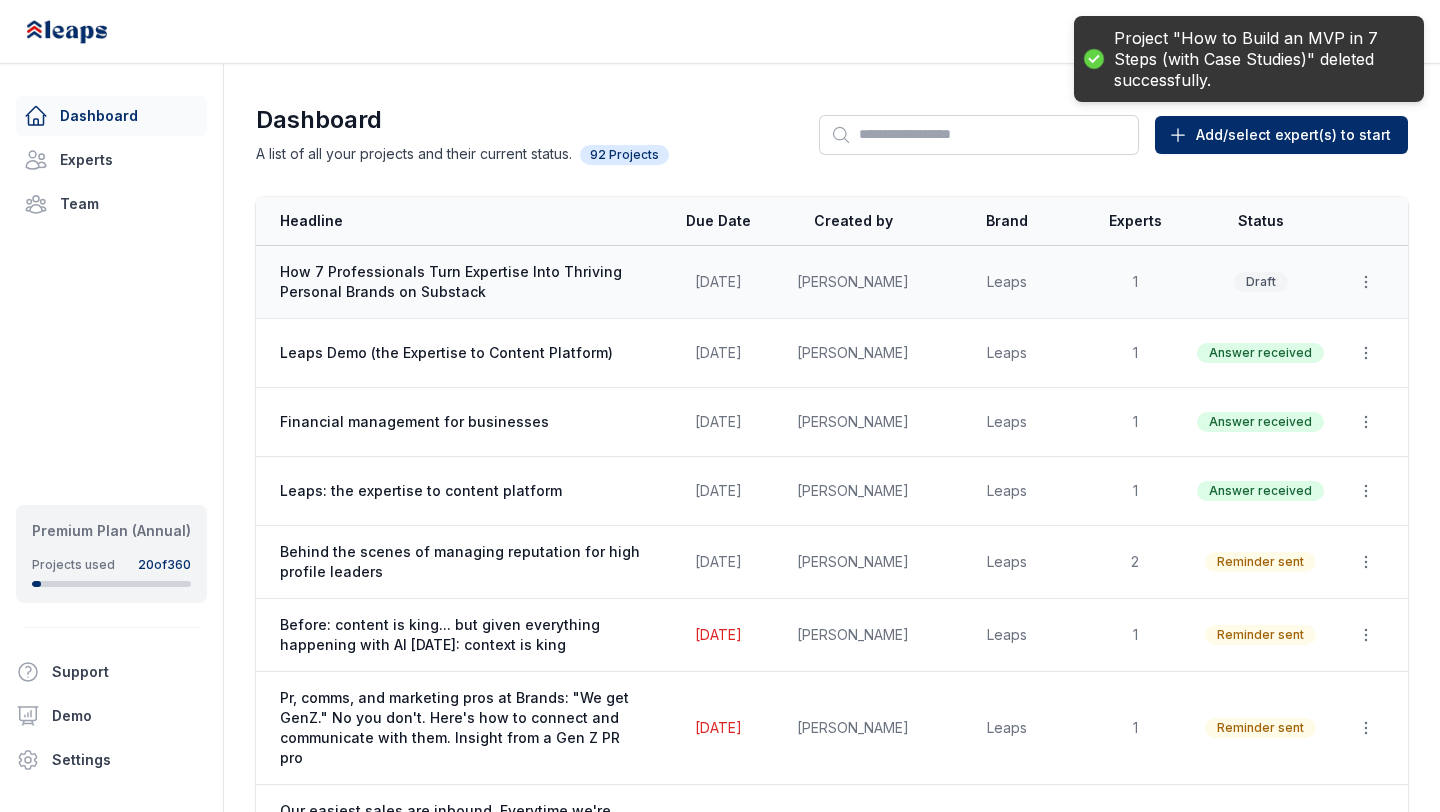 click on "How 7 Professionals Turn Expertise Into Thriving Personal Brands on Substack" at bounding box center [463, 282] 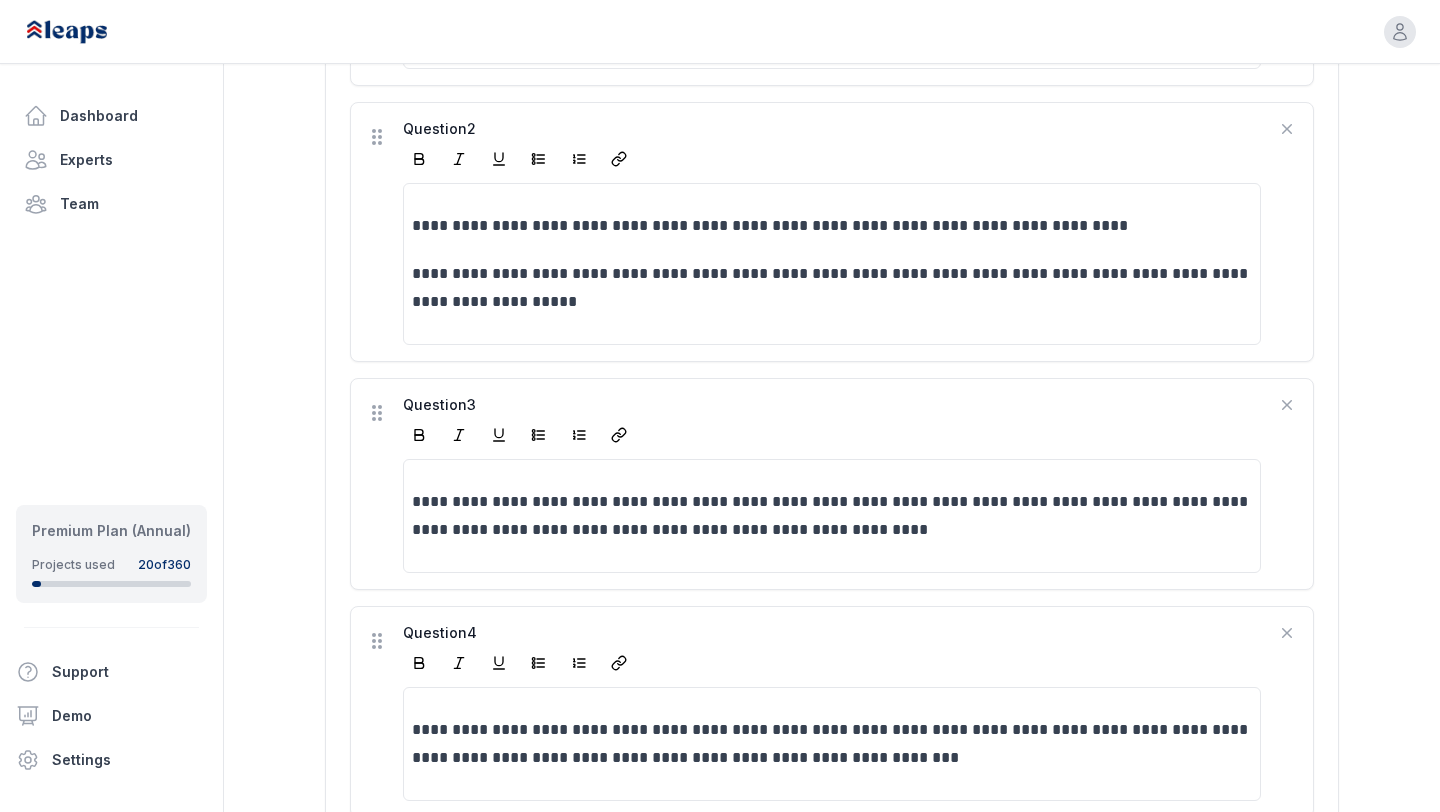 scroll, scrollTop: 867, scrollLeft: 0, axis: vertical 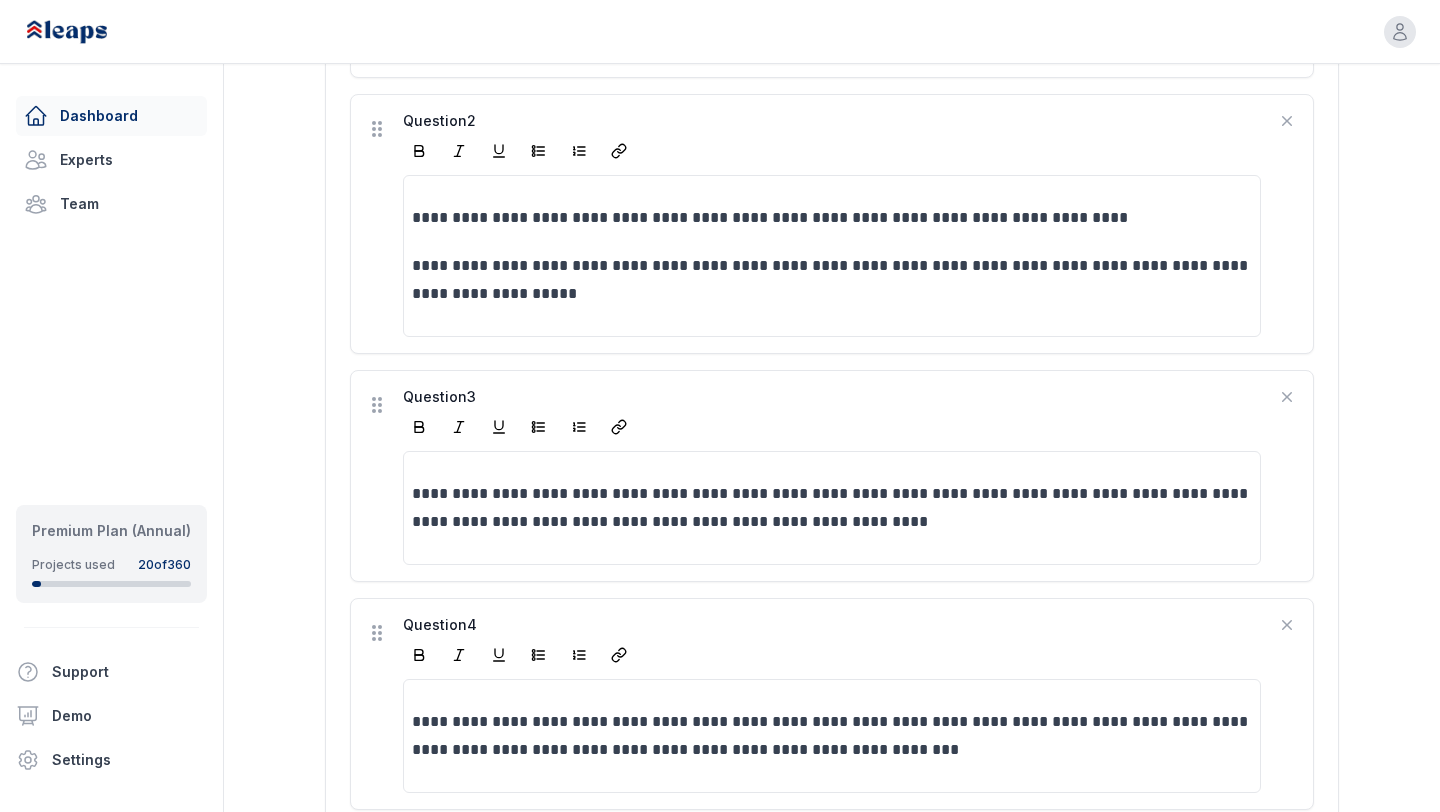 click on "Dashboard" at bounding box center [111, 116] 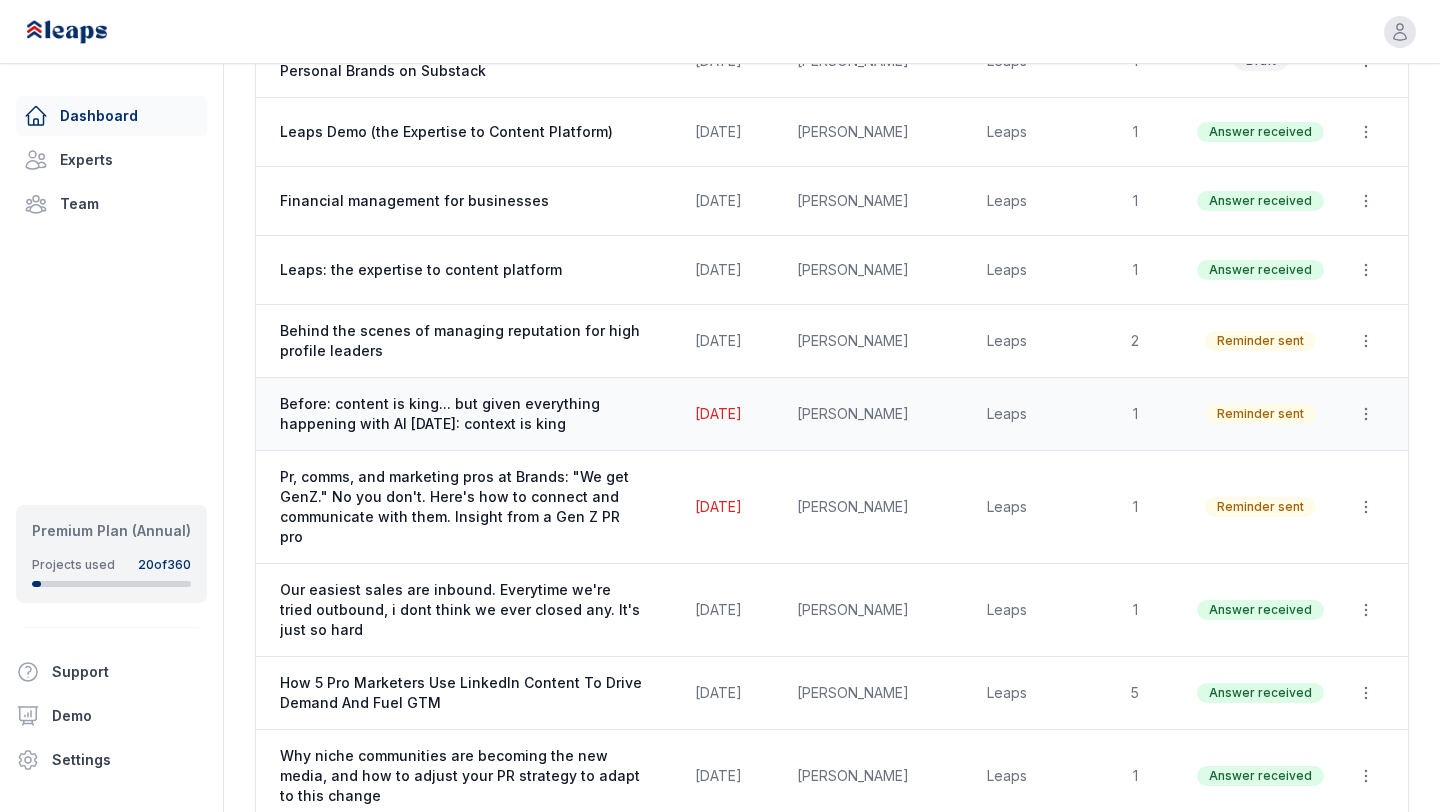 scroll, scrollTop: 286, scrollLeft: 0, axis: vertical 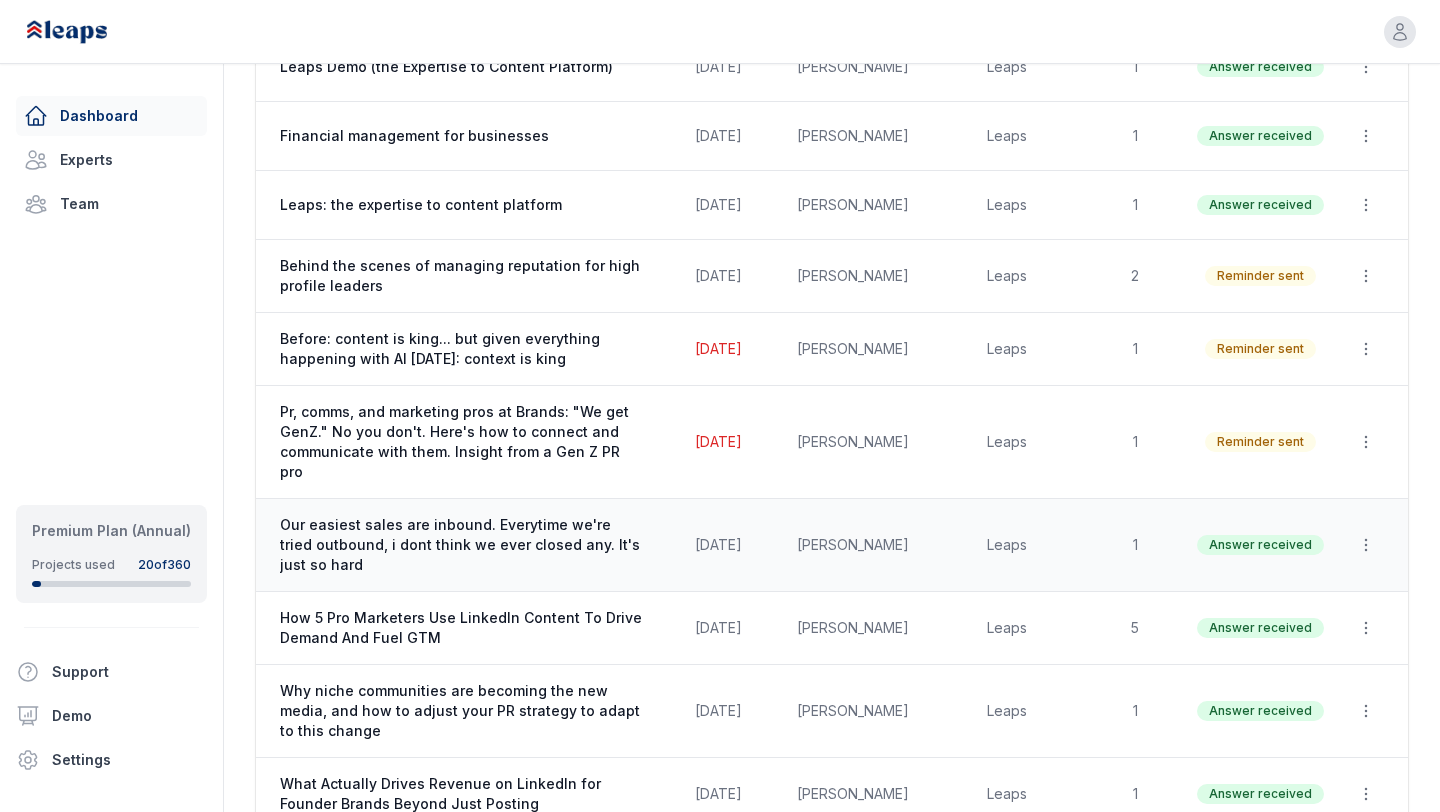 click on "Our easiest sales are inbound. Everytime we're tried outbound, i dont think we ever closed any. It's just so hard" at bounding box center (463, 545) 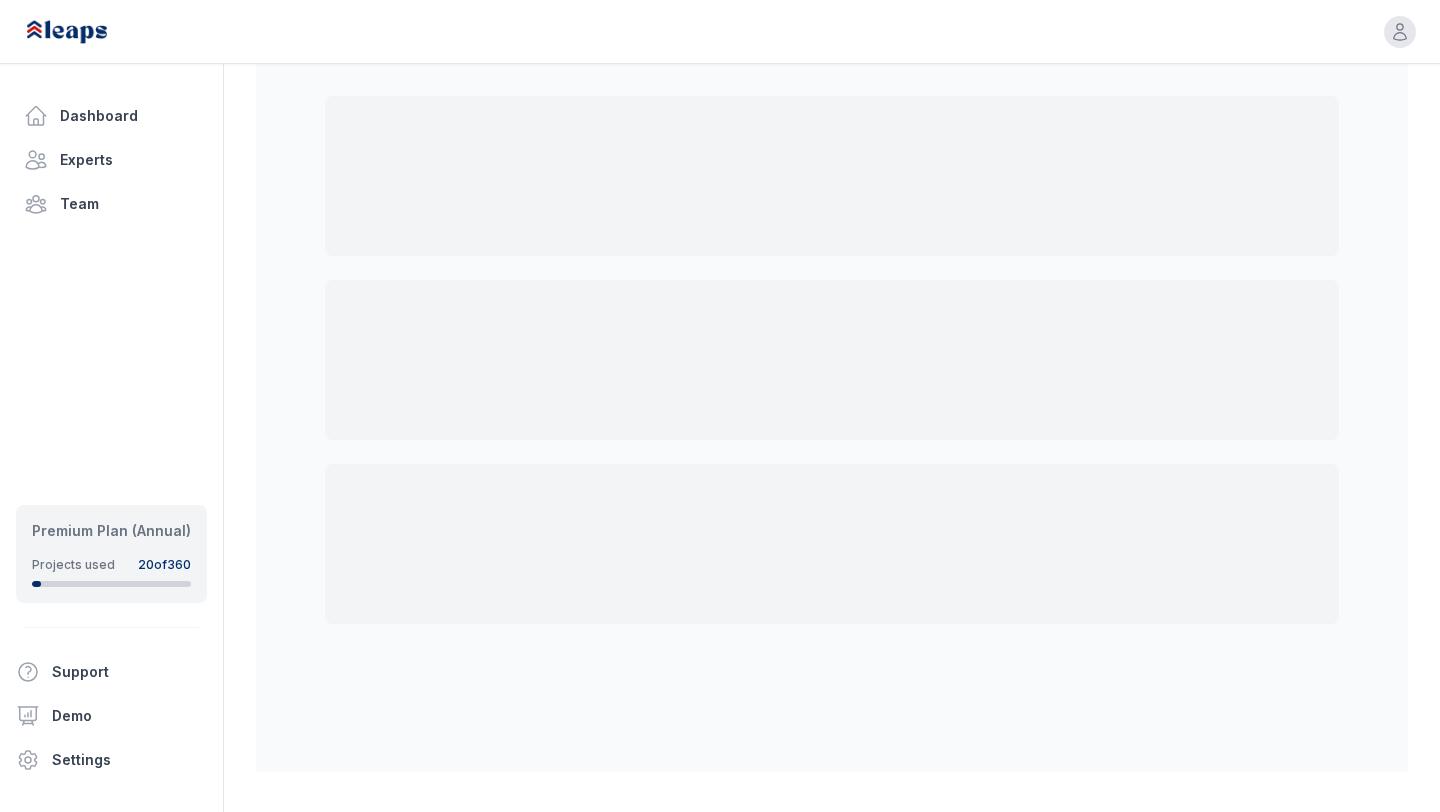 scroll, scrollTop: 0, scrollLeft: 0, axis: both 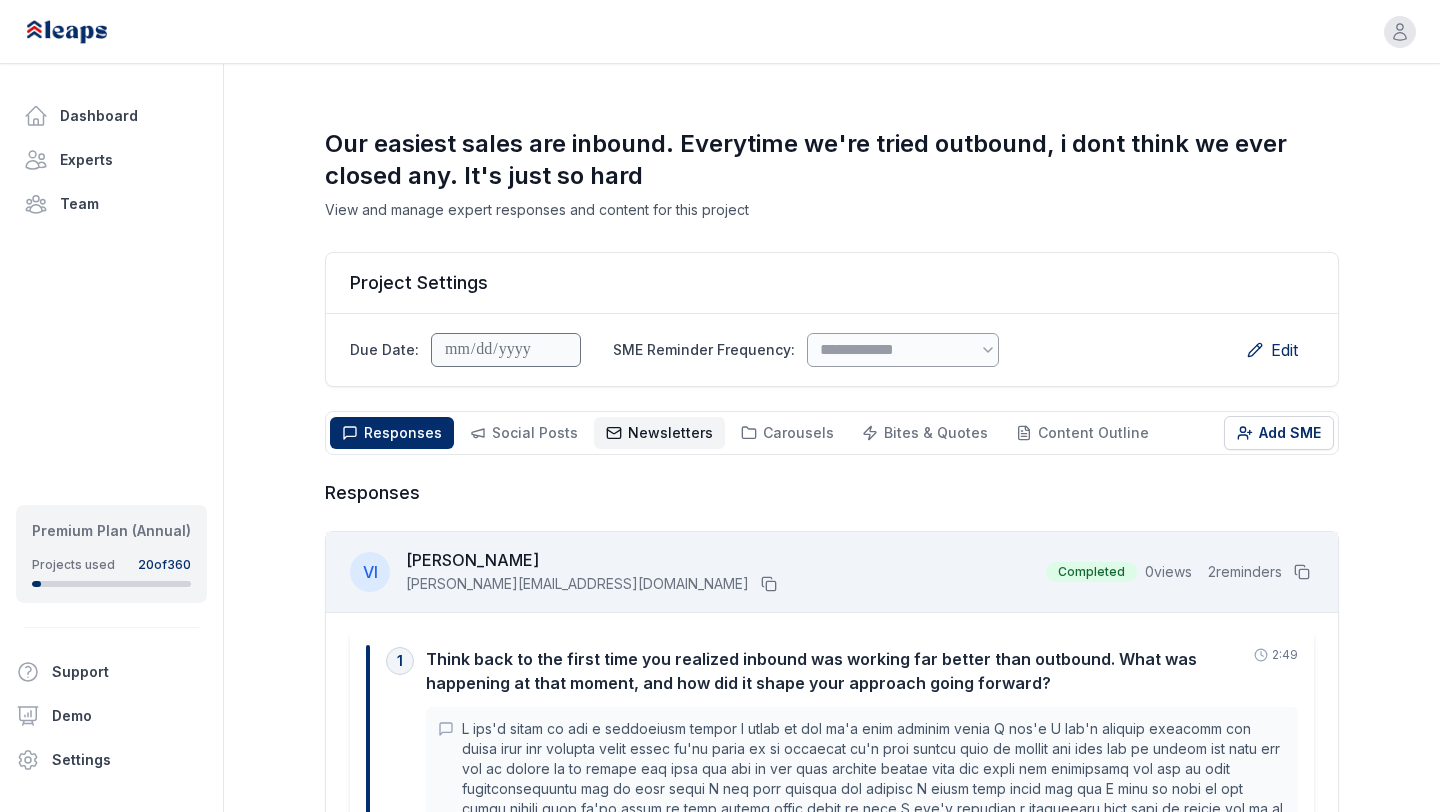 click on "Newsletters Newsletters" at bounding box center [670, 433] 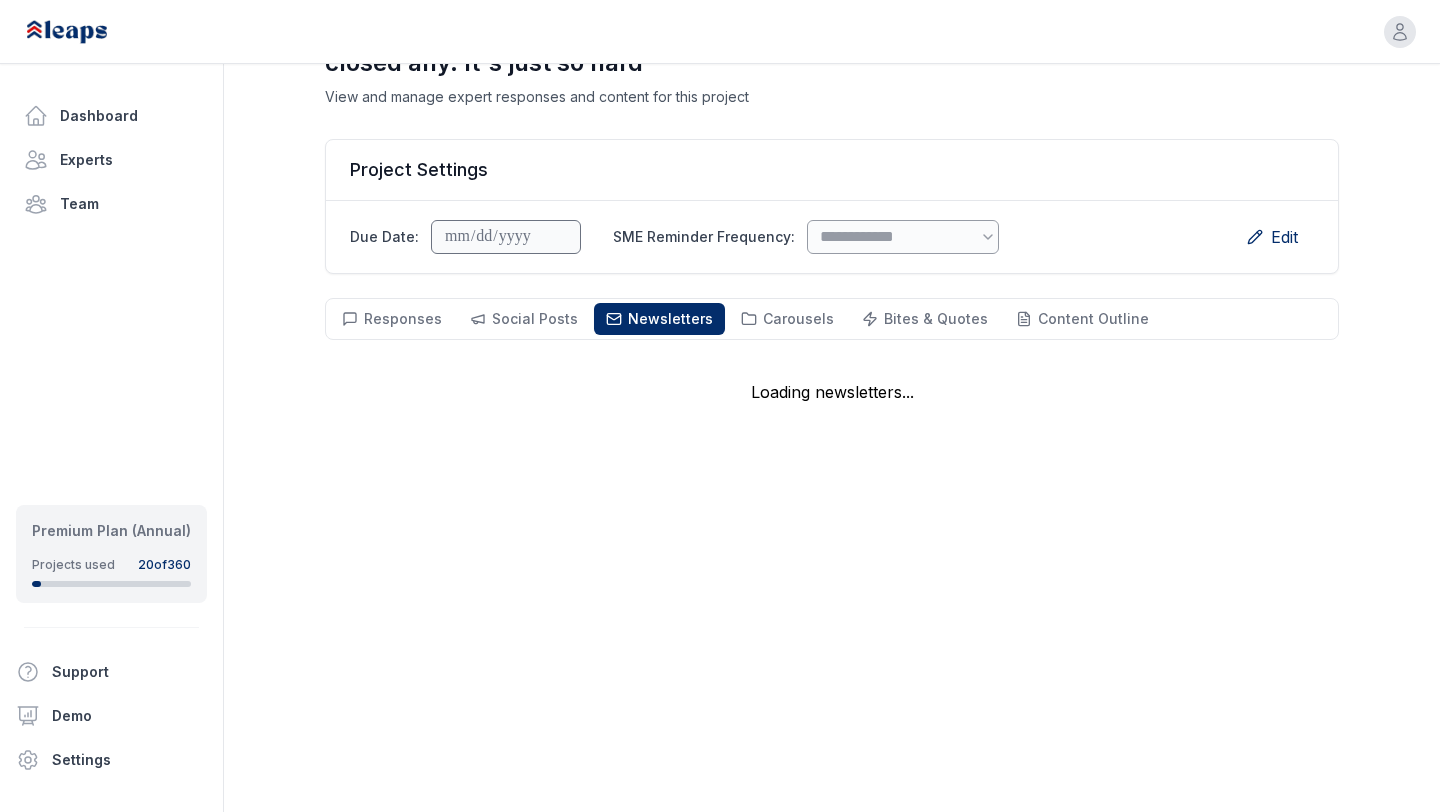 scroll, scrollTop: 144, scrollLeft: 0, axis: vertical 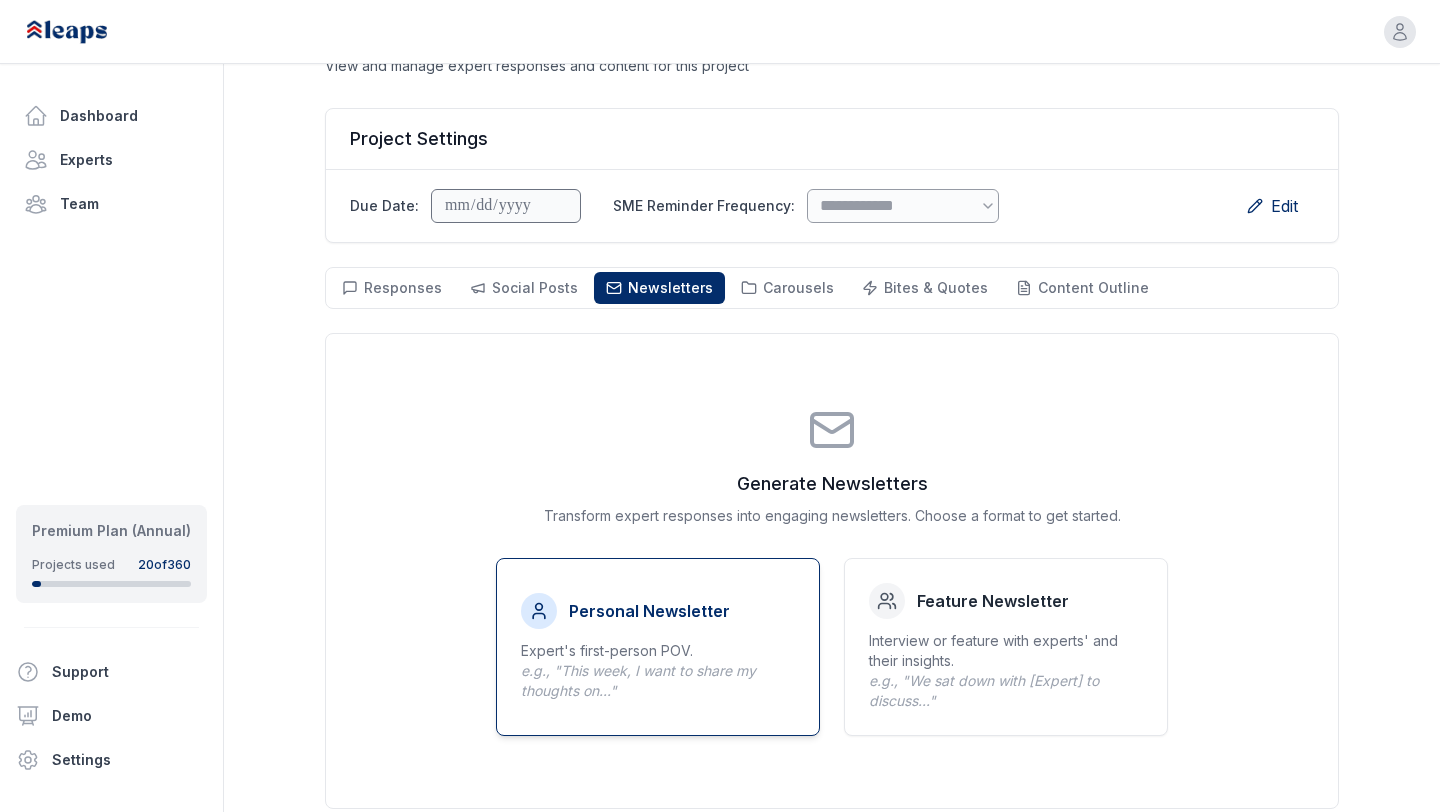 click on "Personal Newsletter Expert's first-person POV. e.g., "This week, I want to share my thoughts on..."" at bounding box center (658, 647) 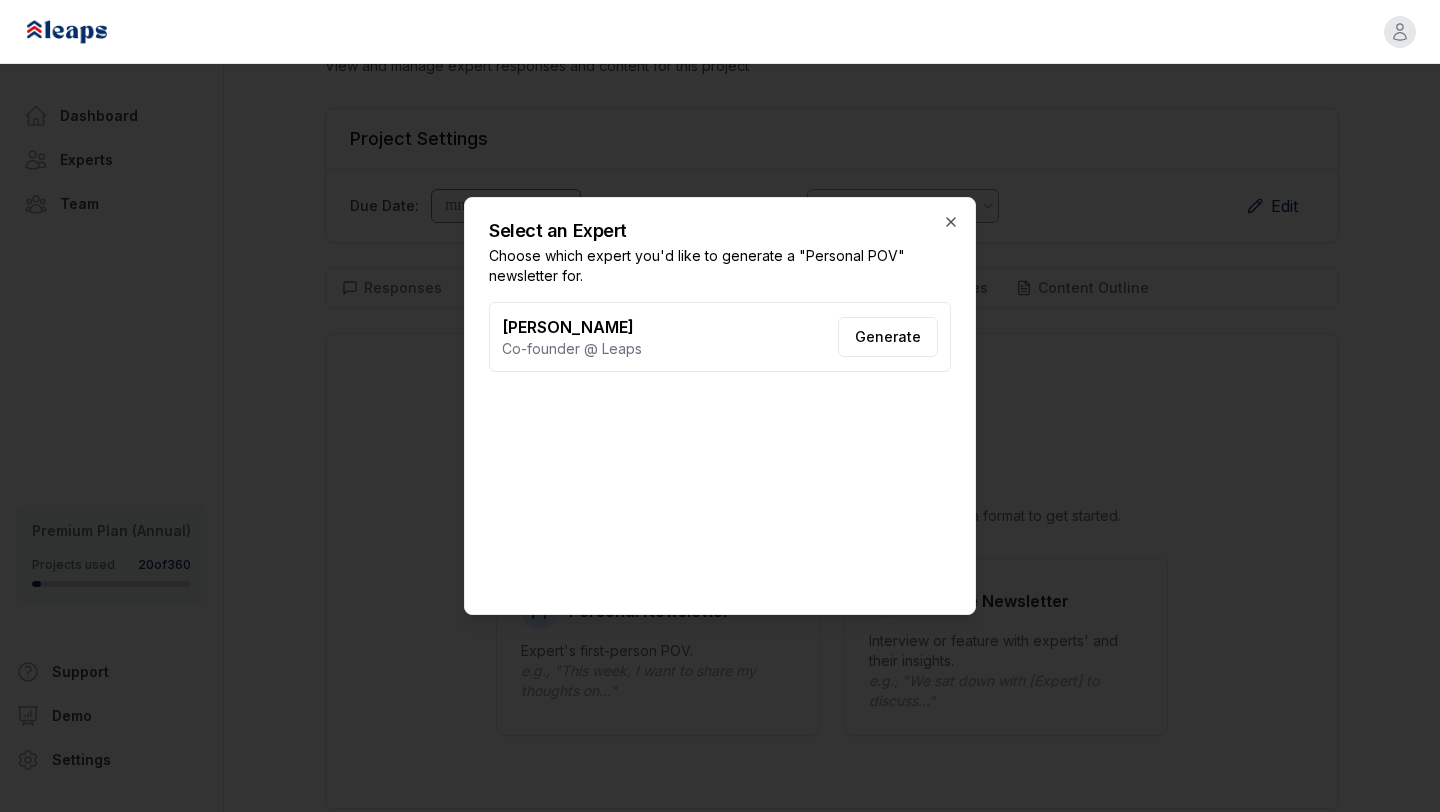 click on "Generate" at bounding box center (888, 337) 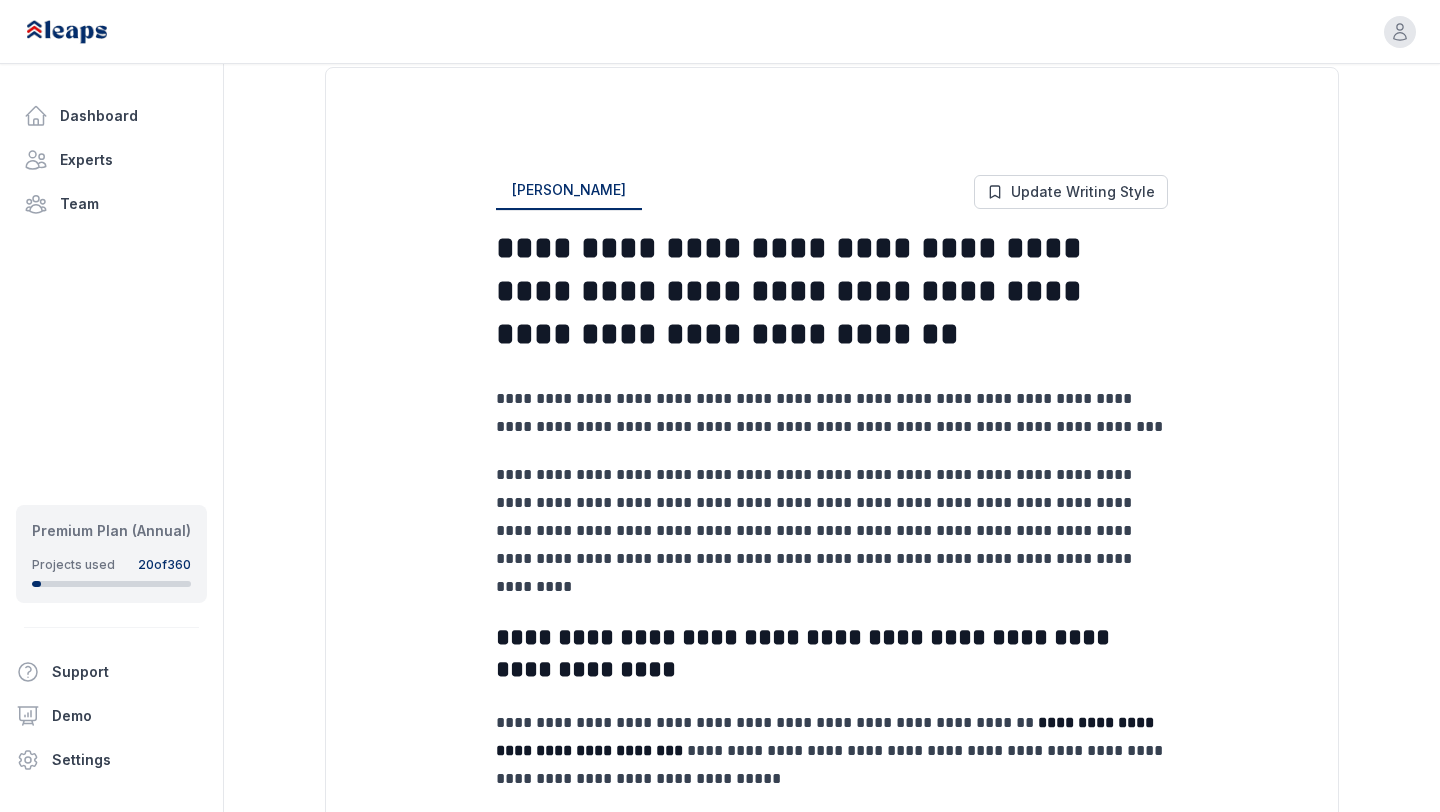 scroll, scrollTop: 417, scrollLeft: 0, axis: vertical 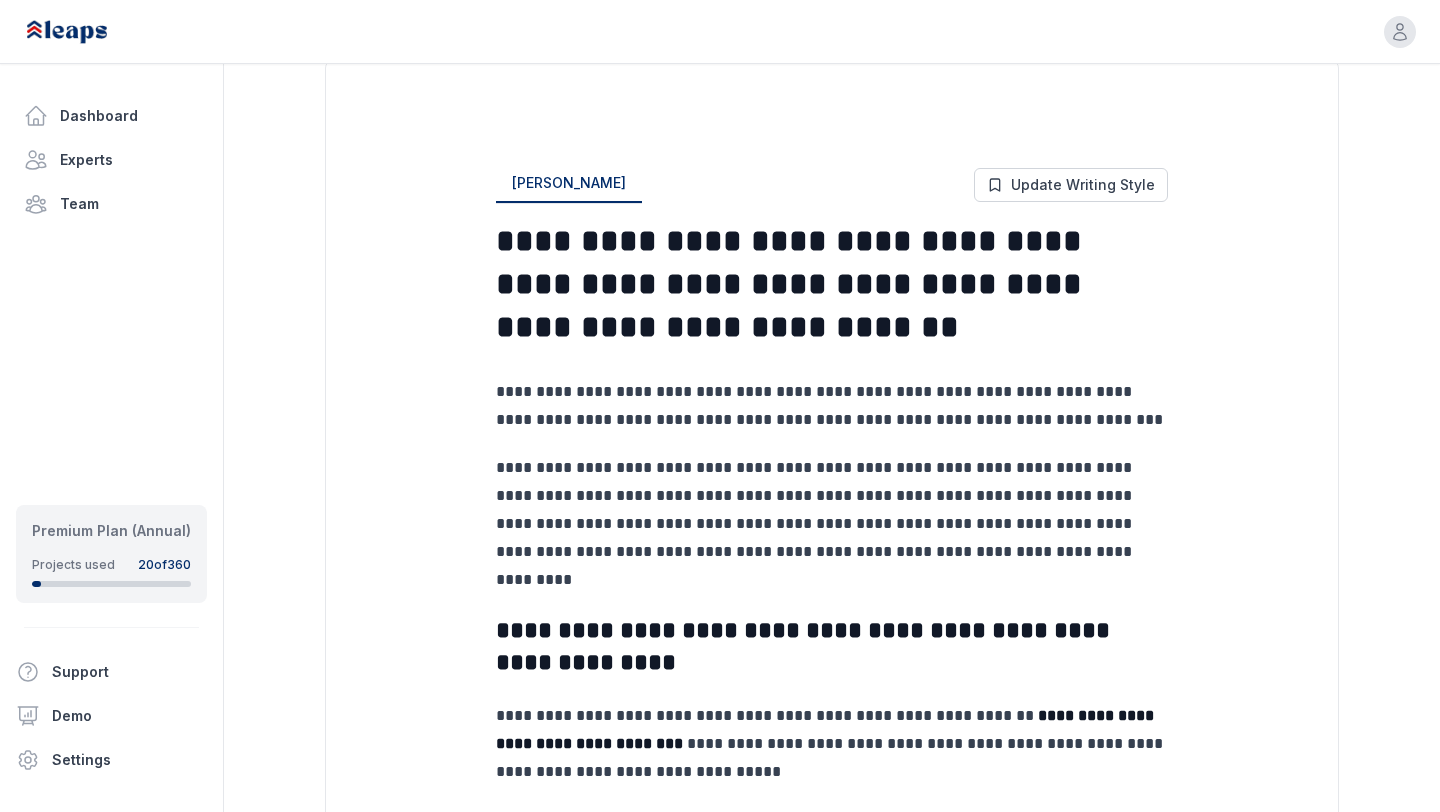click on "**********" at bounding box center (832, 510) 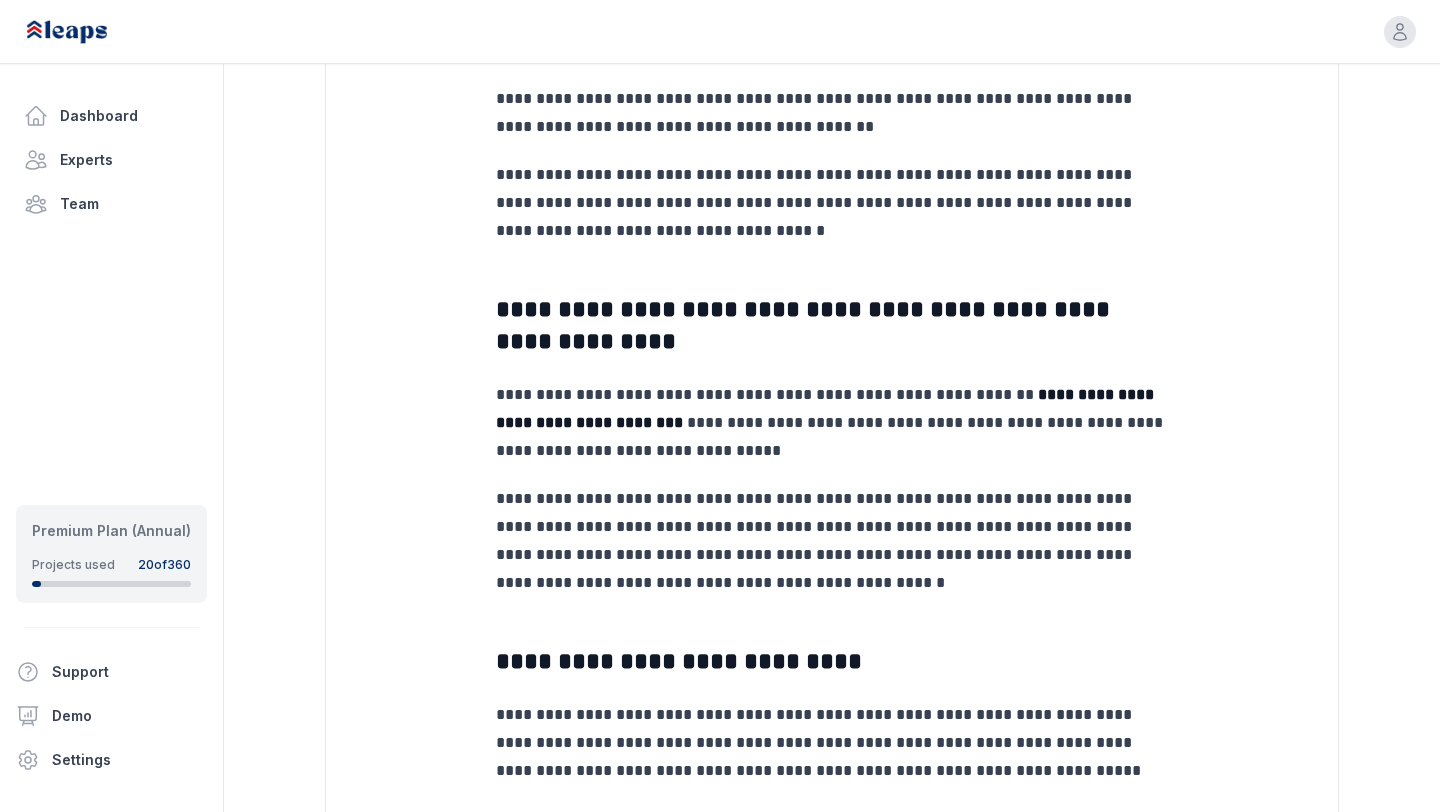 scroll, scrollTop: 787, scrollLeft: 0, axis: vertical 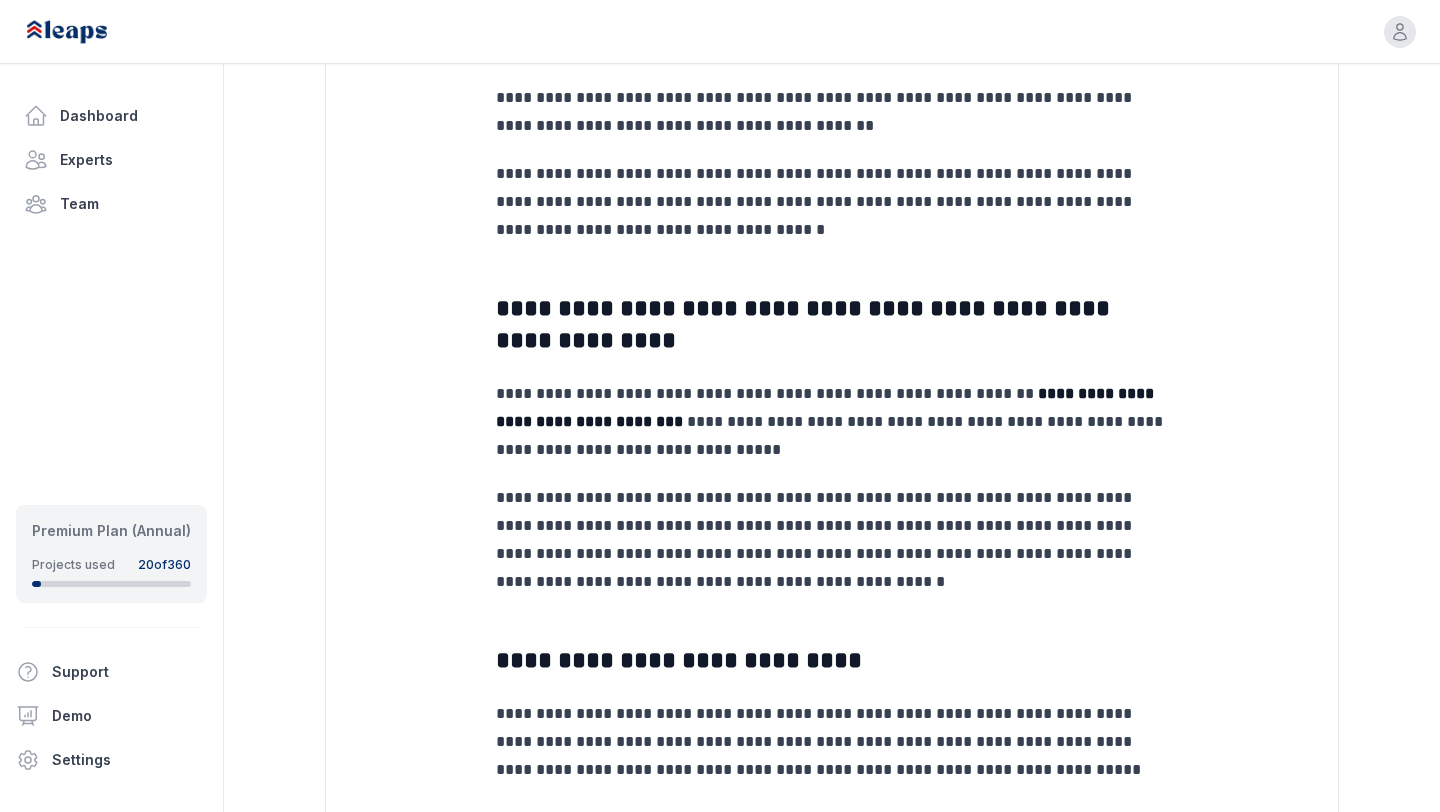 click on "**********" at bounding box center (832, 422) 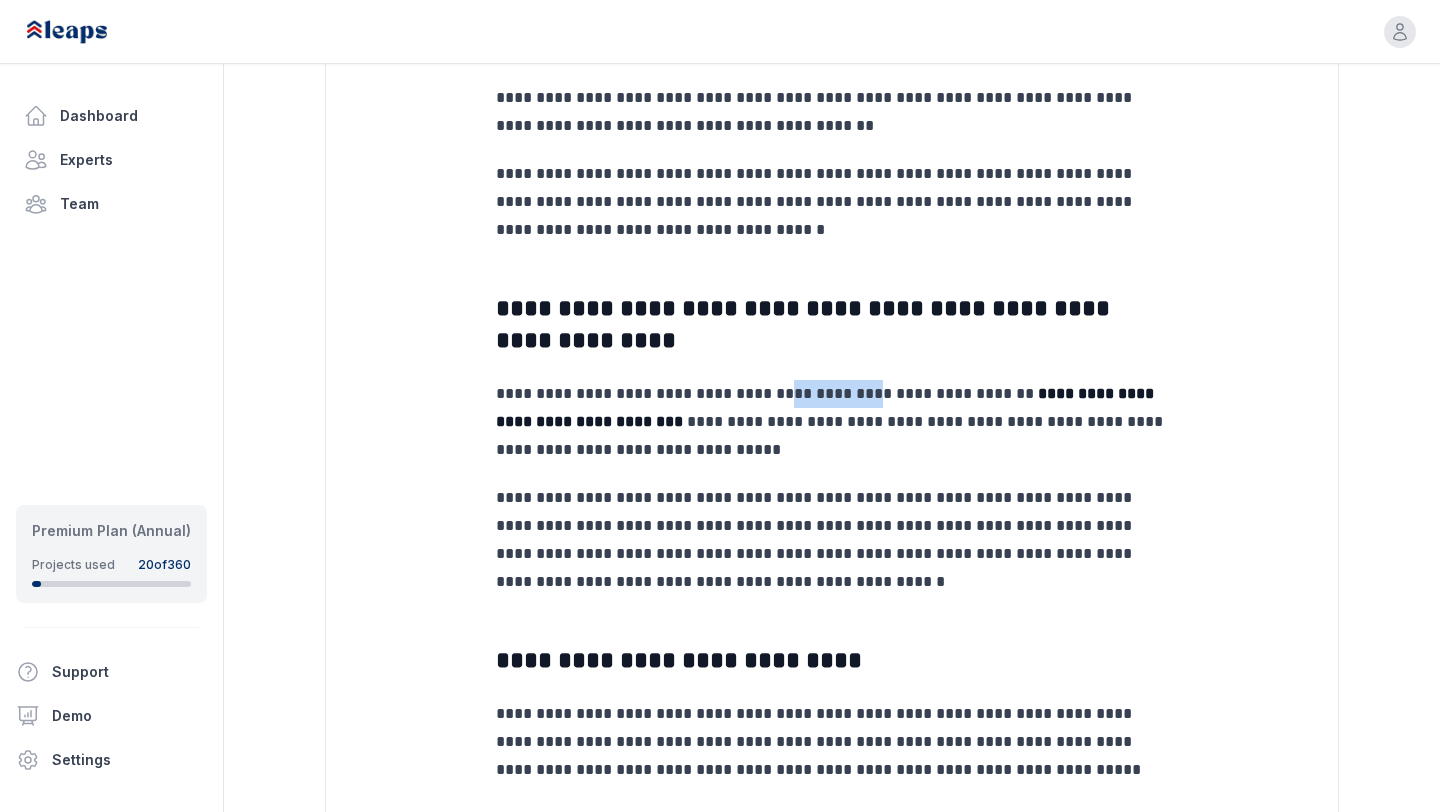 drag, startPoint x: 785, startPoint y: 397, endPoint x: 872, endPoint y: 399, distance: 87.02299 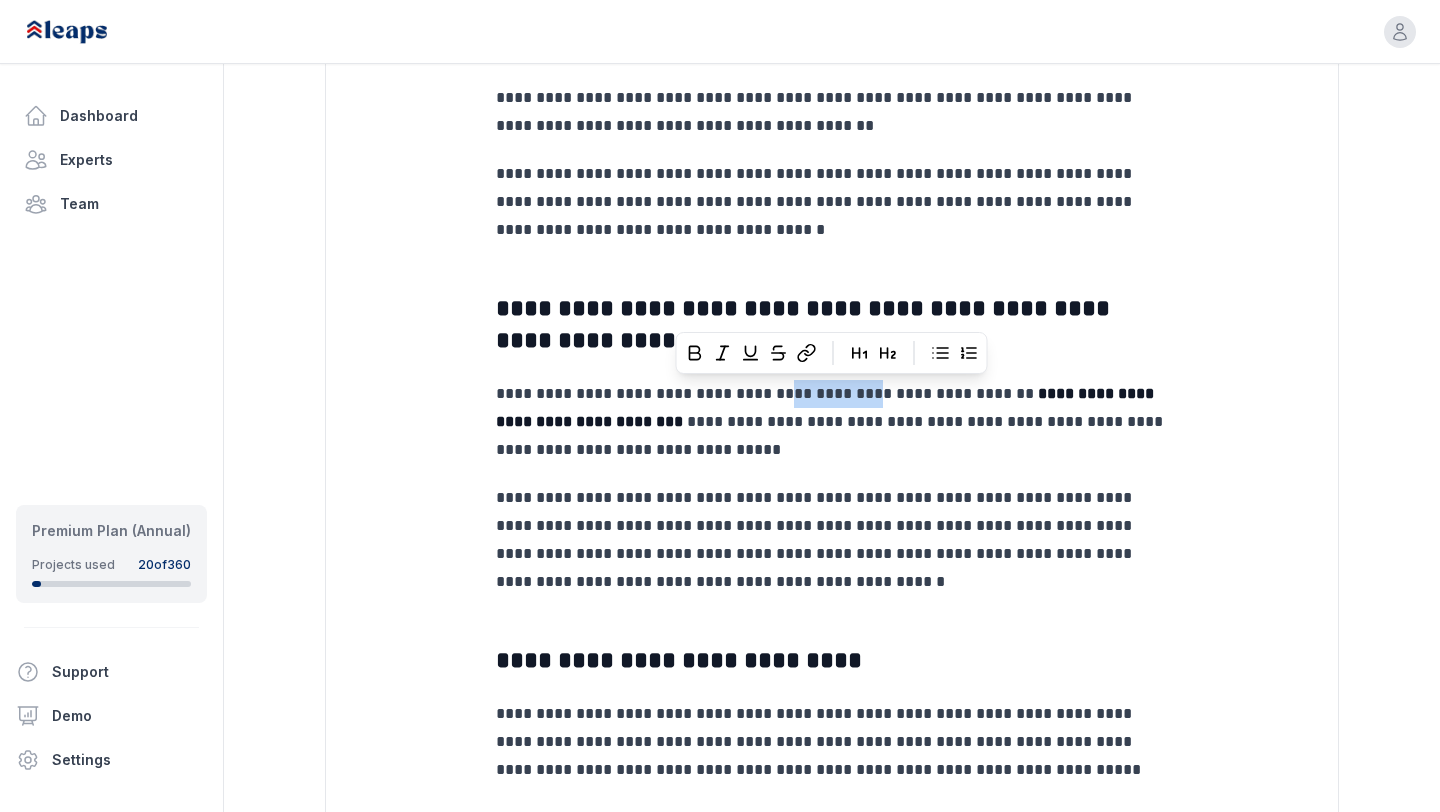 click on "**********" at bounding box center [832, 422] 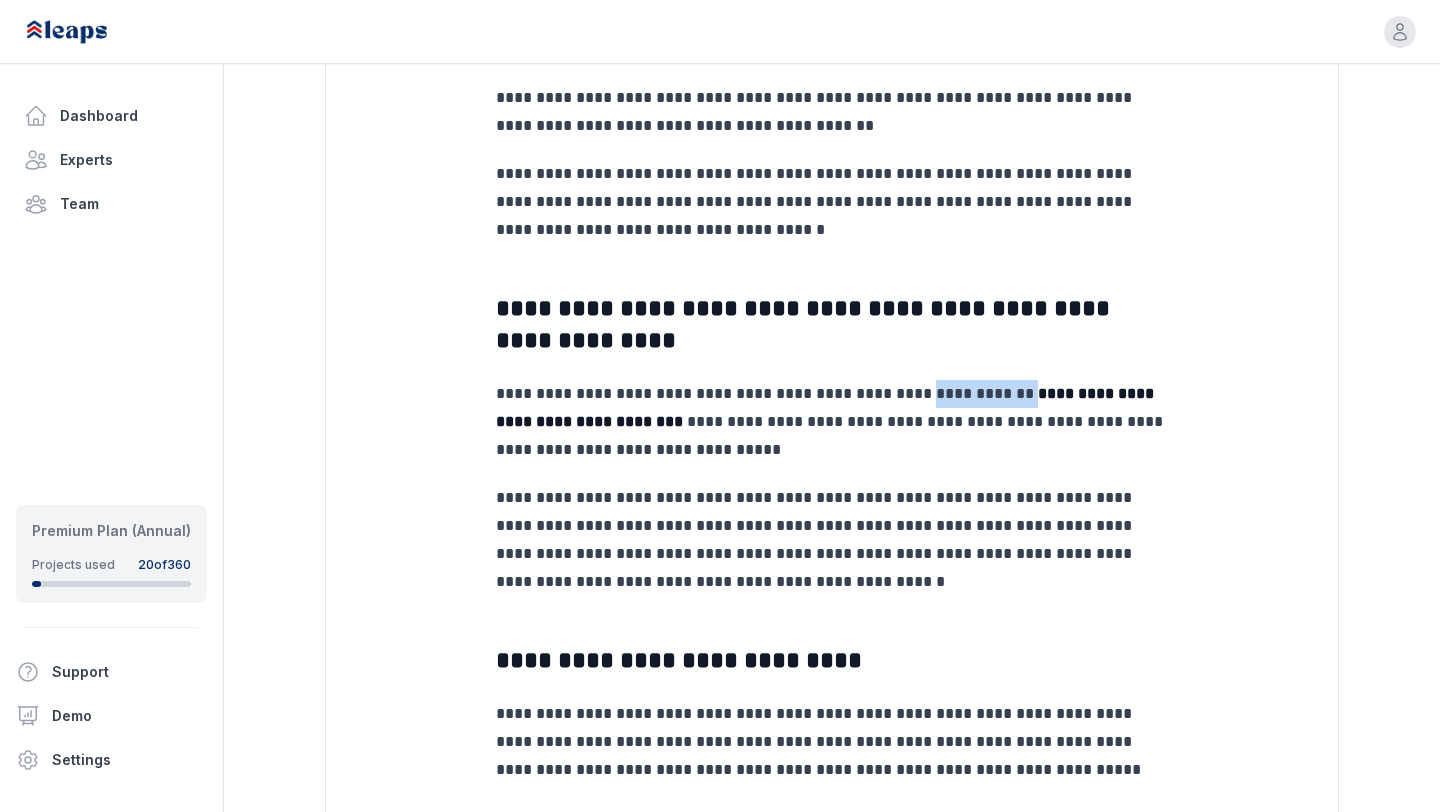 drag, startPoint x: 1023, startPoint y: 388, endPoint x: 927, endPoint y: 394, distance: 96.18732 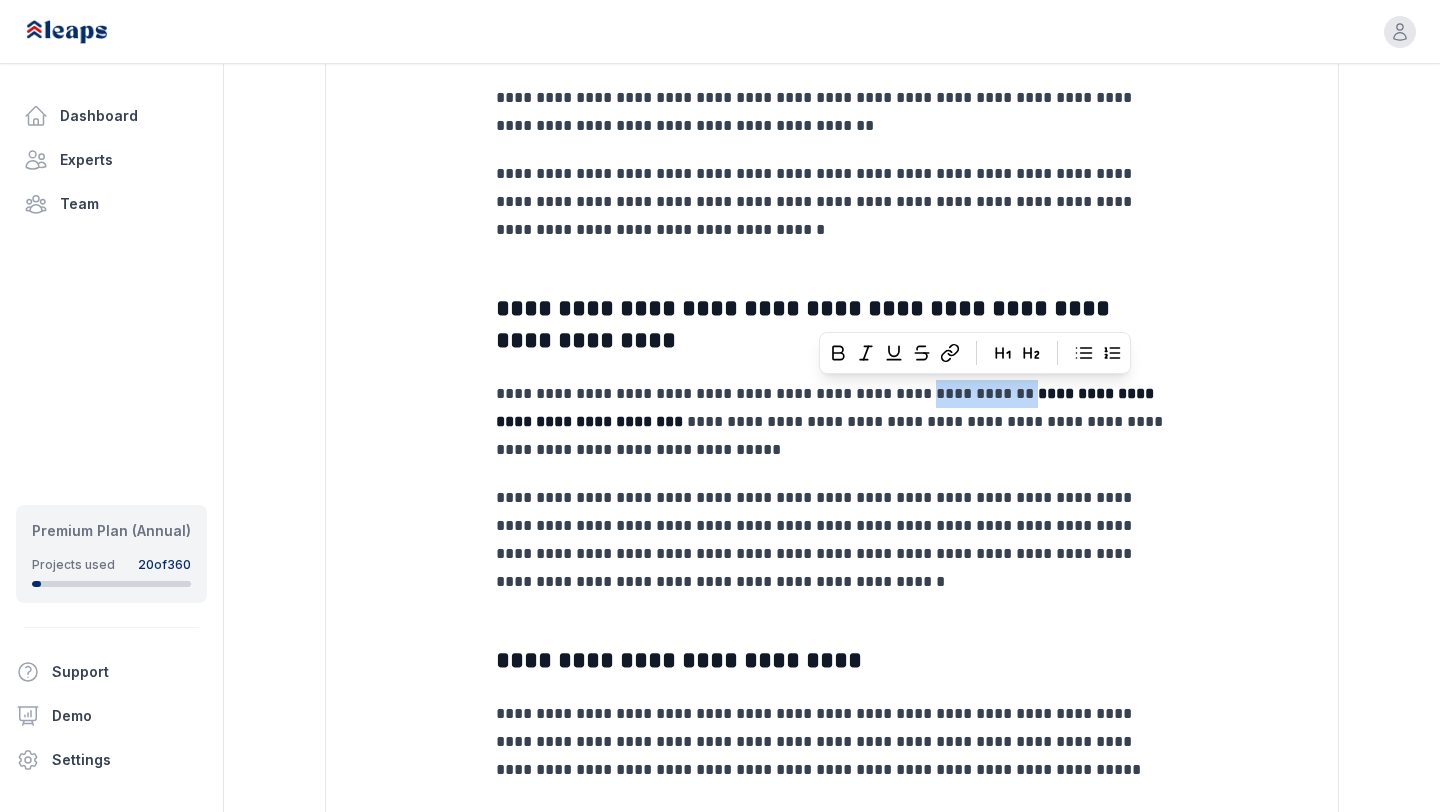 click on "**********" at bounding box center [832, 422] 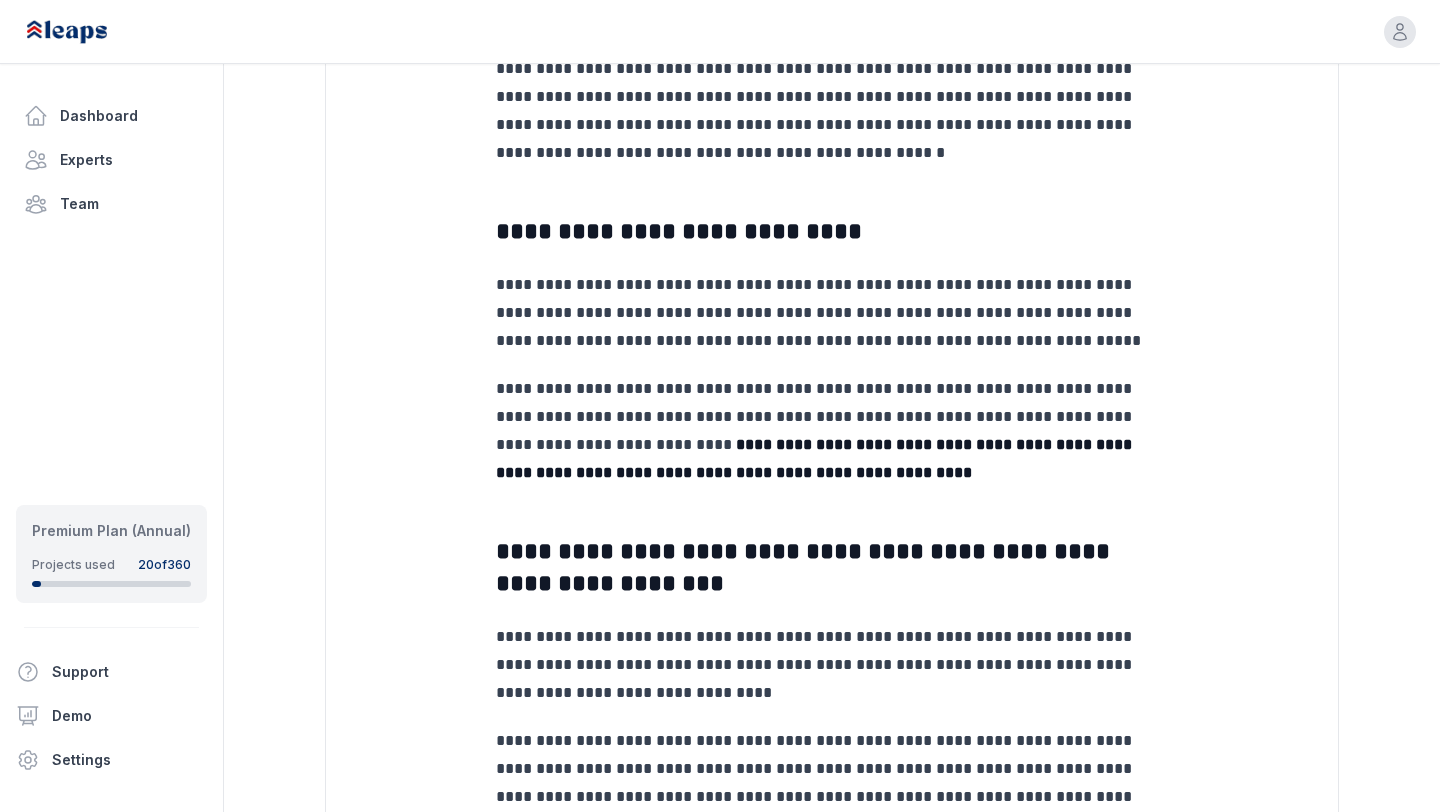 scroll, scrollTop: 1263, scrollLeft: 0, axis: vertical 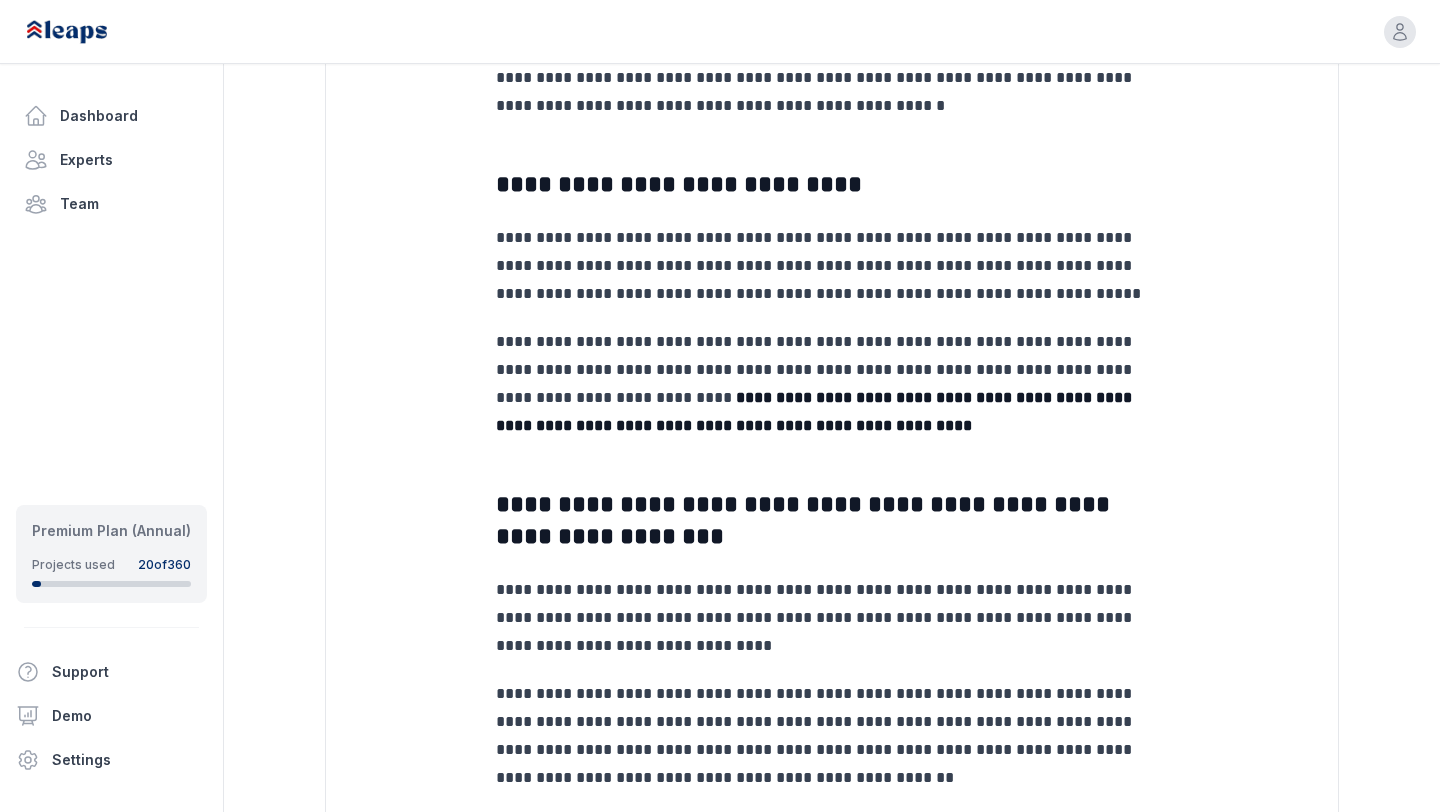 click on "**********" at bounding box center [832, 266] 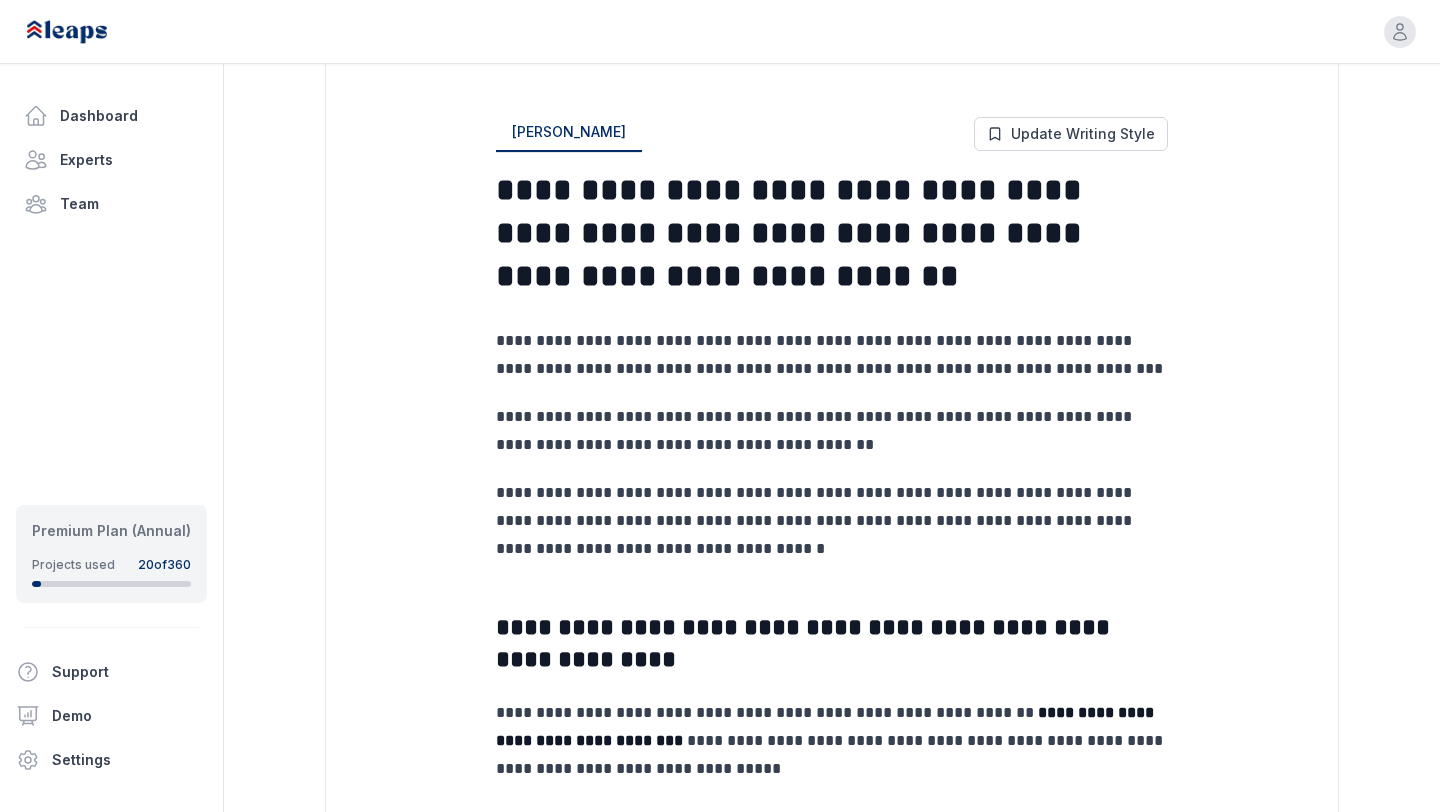 scroll, scrollTop: 474, scrollLeft: 0, axis: vertical 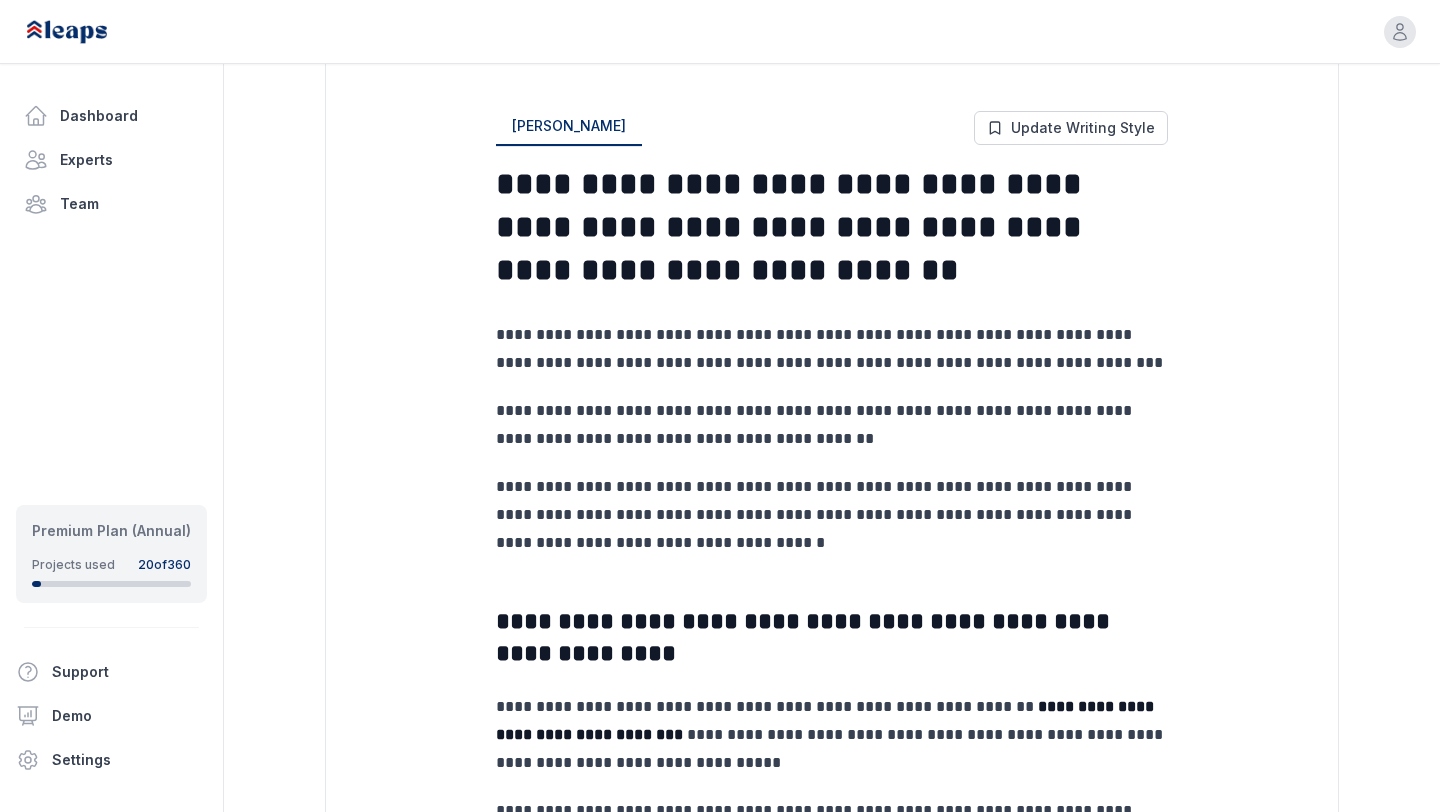 click on "**********" at bounding box center [832, 349] 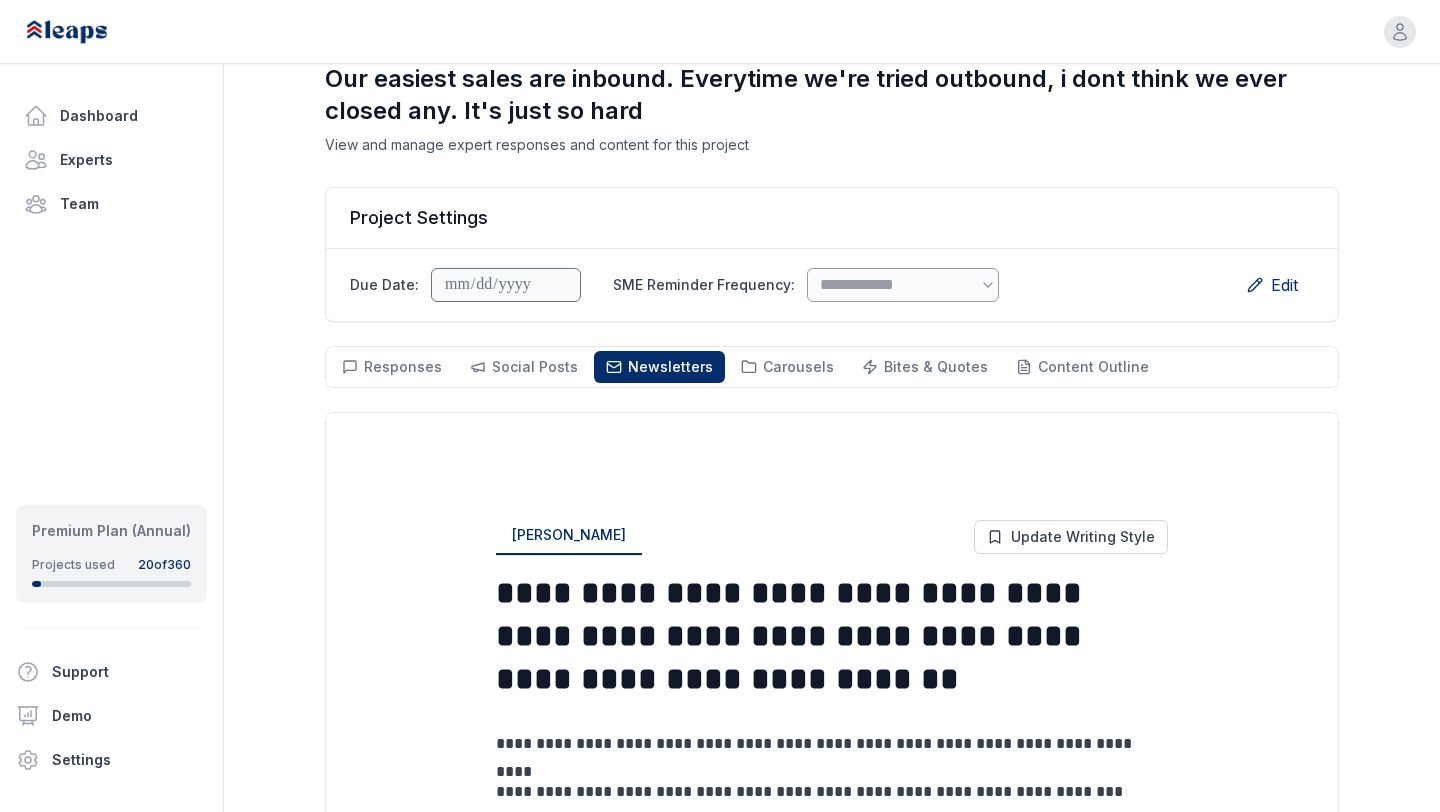 scroll, scrollTop: 59, scrollLeft: 0, axis: vertical 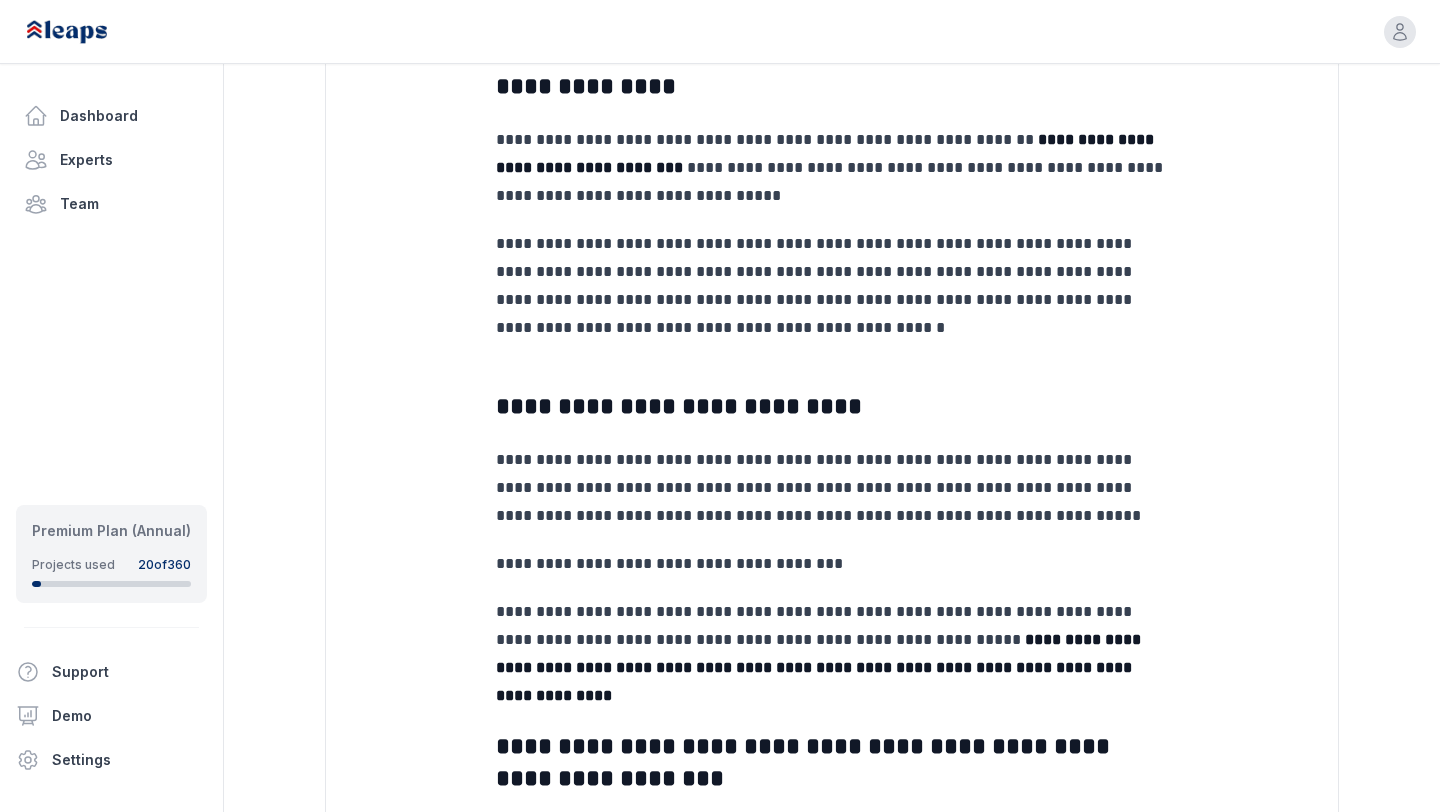 click on "**********" at bounding box center [832, 286] 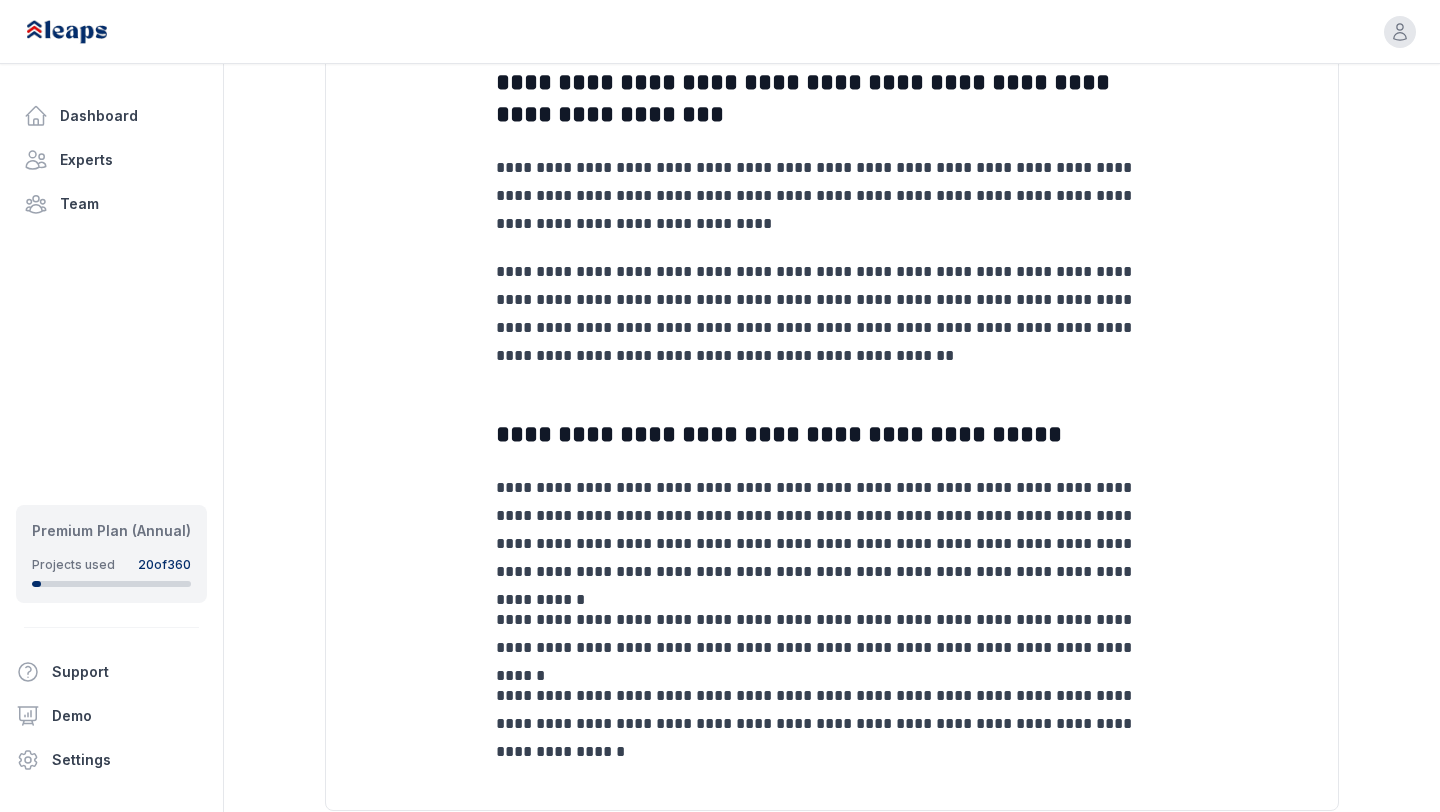 scroll, scrollTop: 1808, scrollLeft: 0, axis: vertical 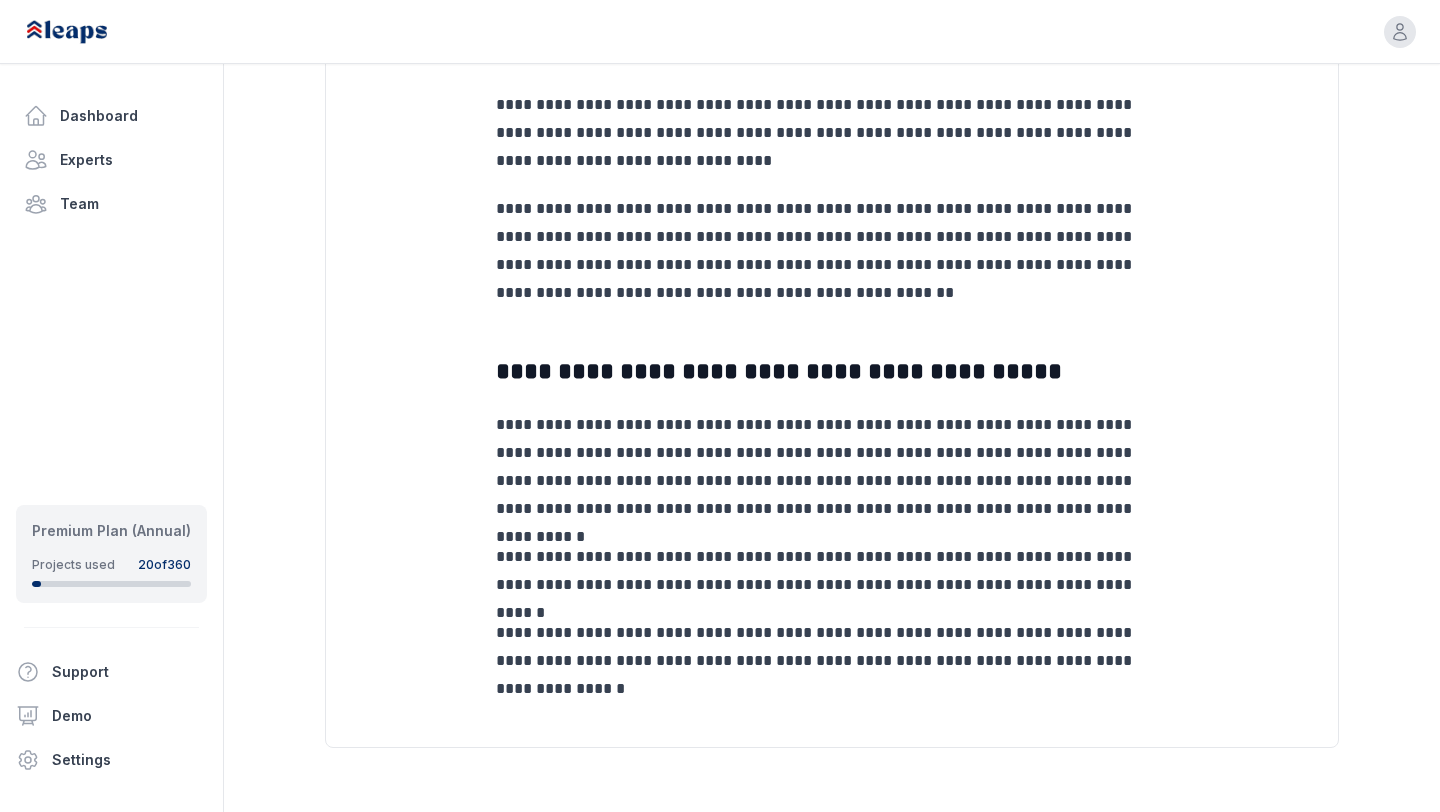 click on "**********" at bounding box center (832, 467) 